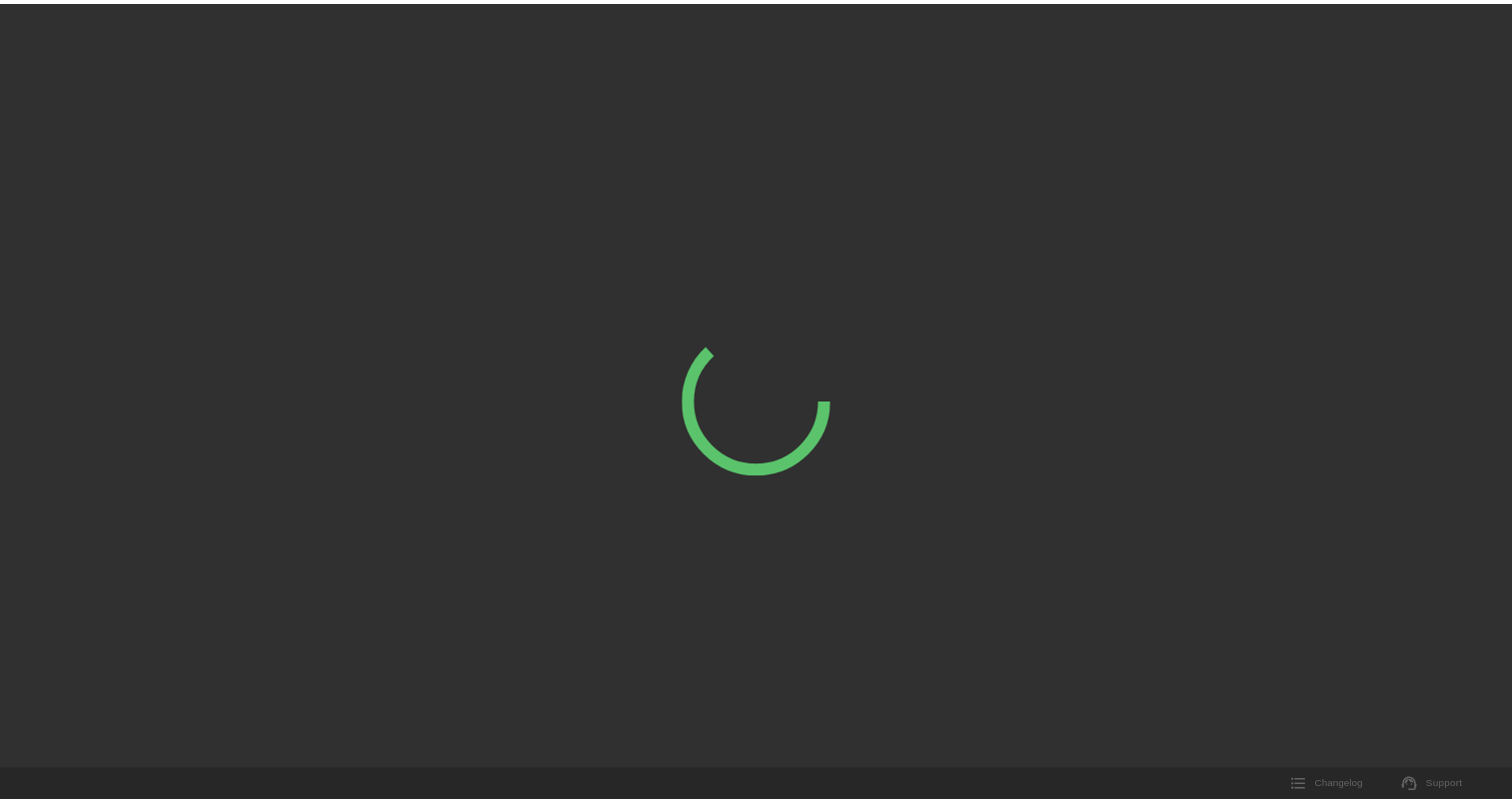 scroll, scrollTop: 0, scrollLeft: 0, axis: both 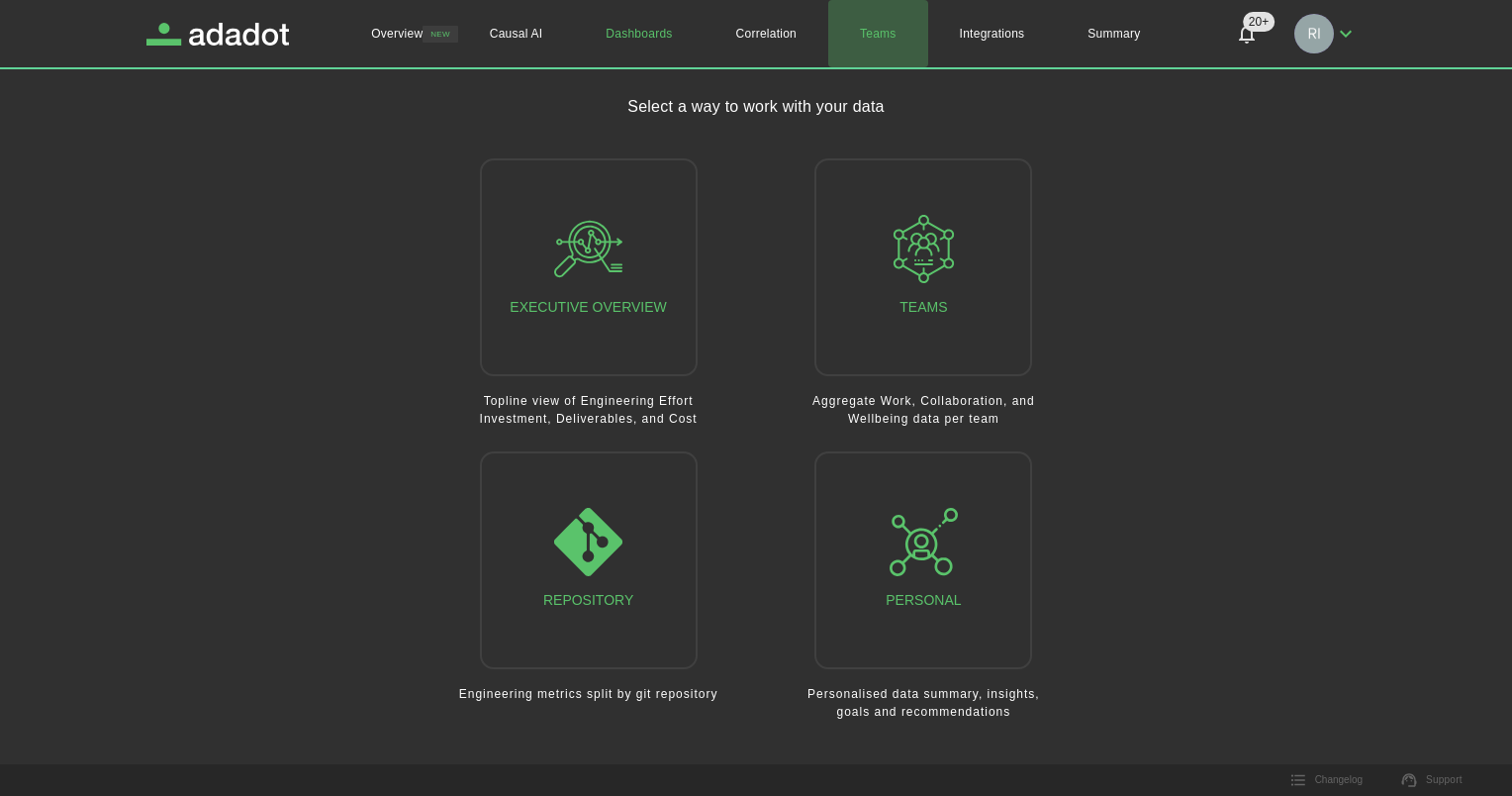 click on "Teams" at bounding box center [878, 34] 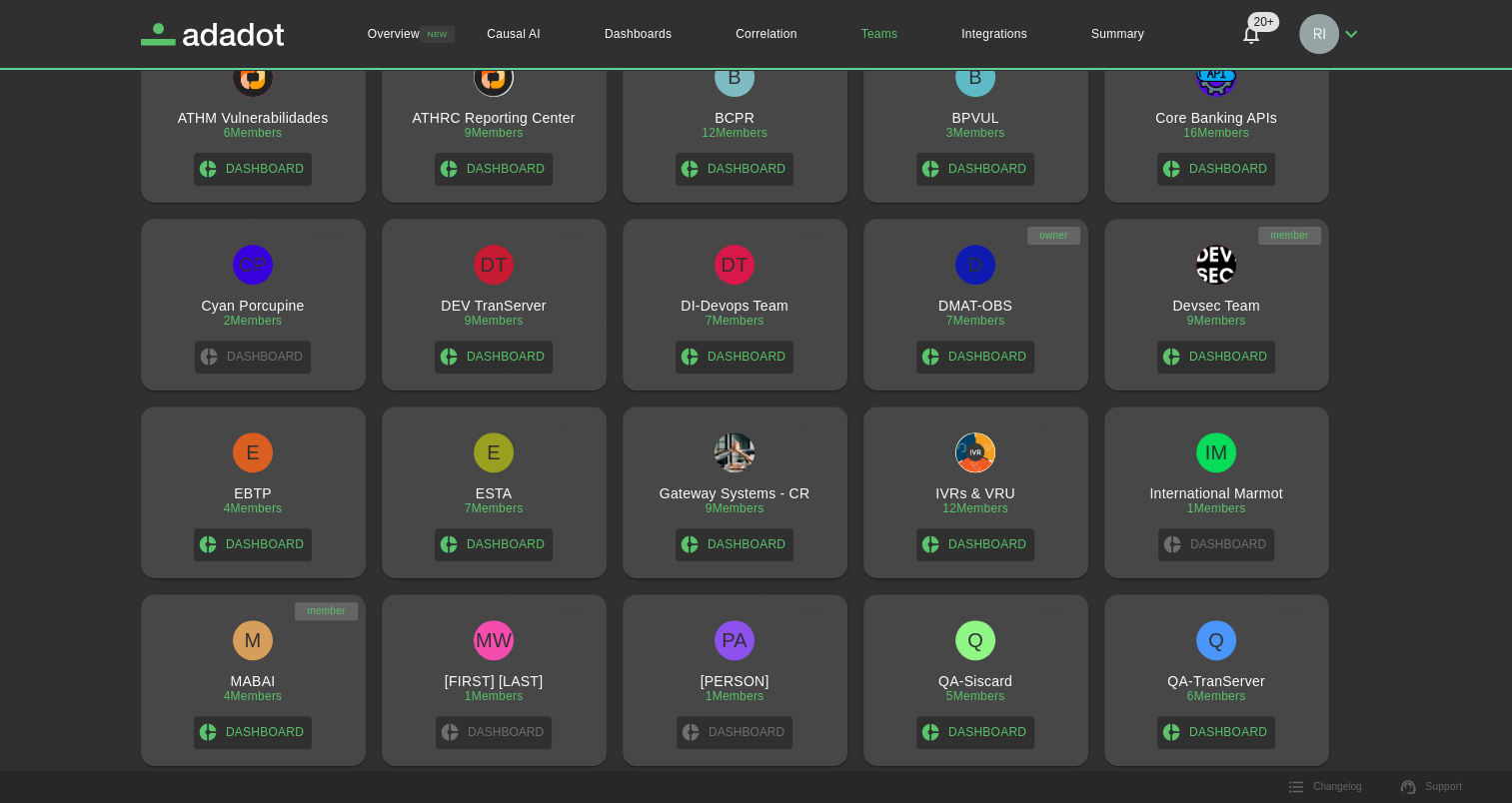 scroll, scrollTop: 845, scrollLeft: 0, axis: vertical 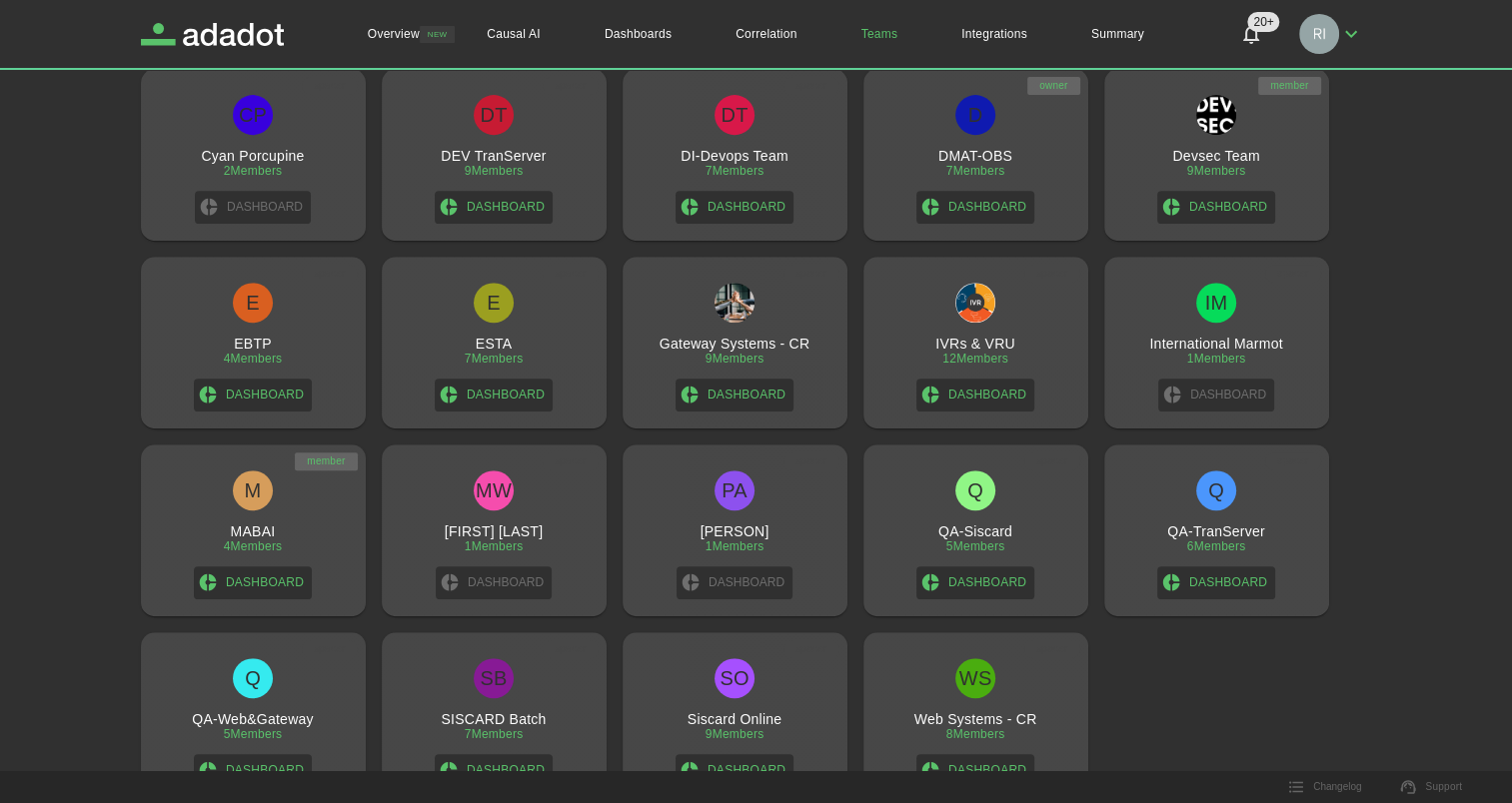 click on "M MABAI [NUMBER]  Members Dashboard" at bounding box center [253, 534] 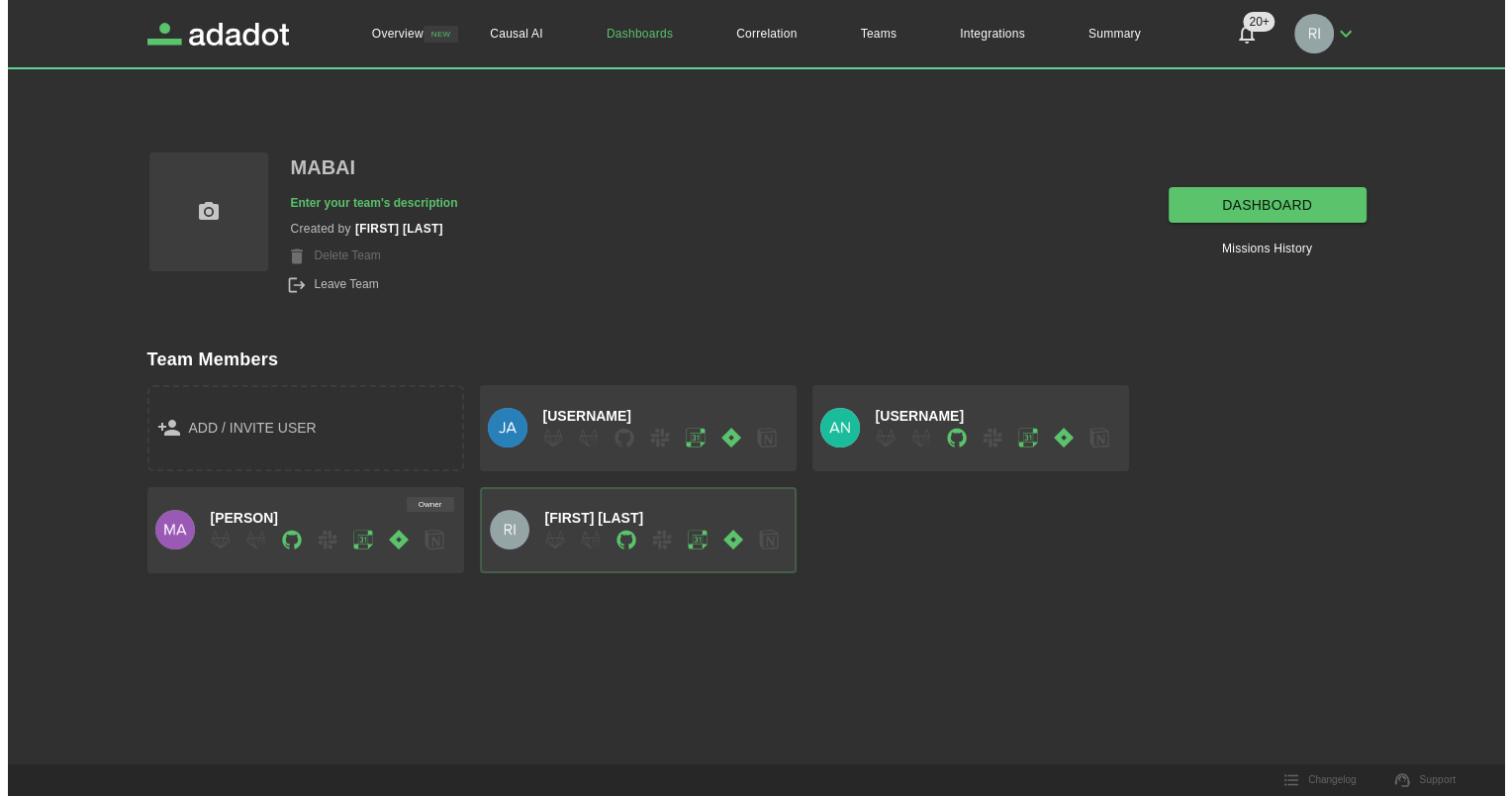 scroll, scrollTop: 0, scrollLeft: 0, axis: both 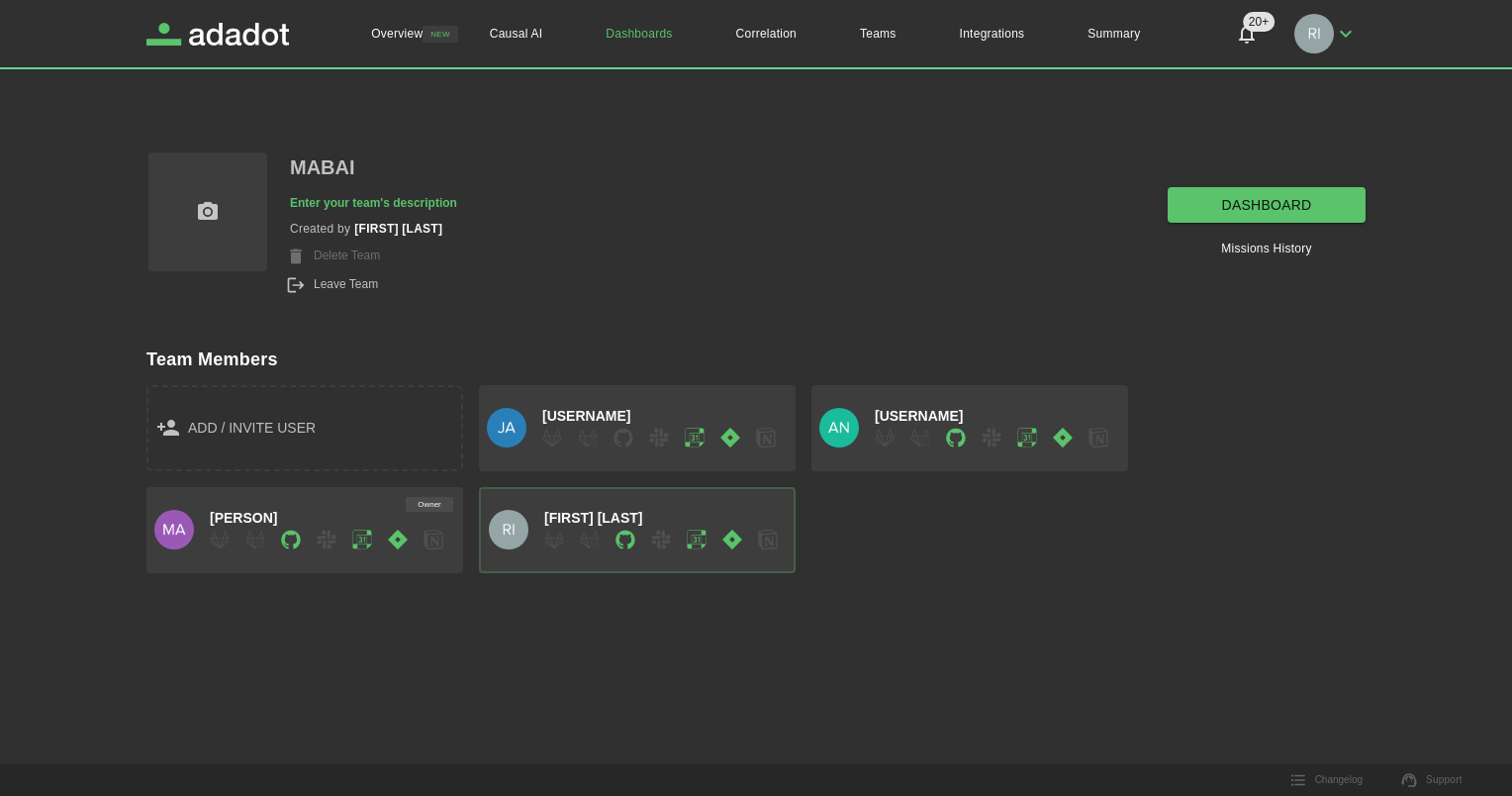 click on "dashboard" at bounding box center [1267, 205] 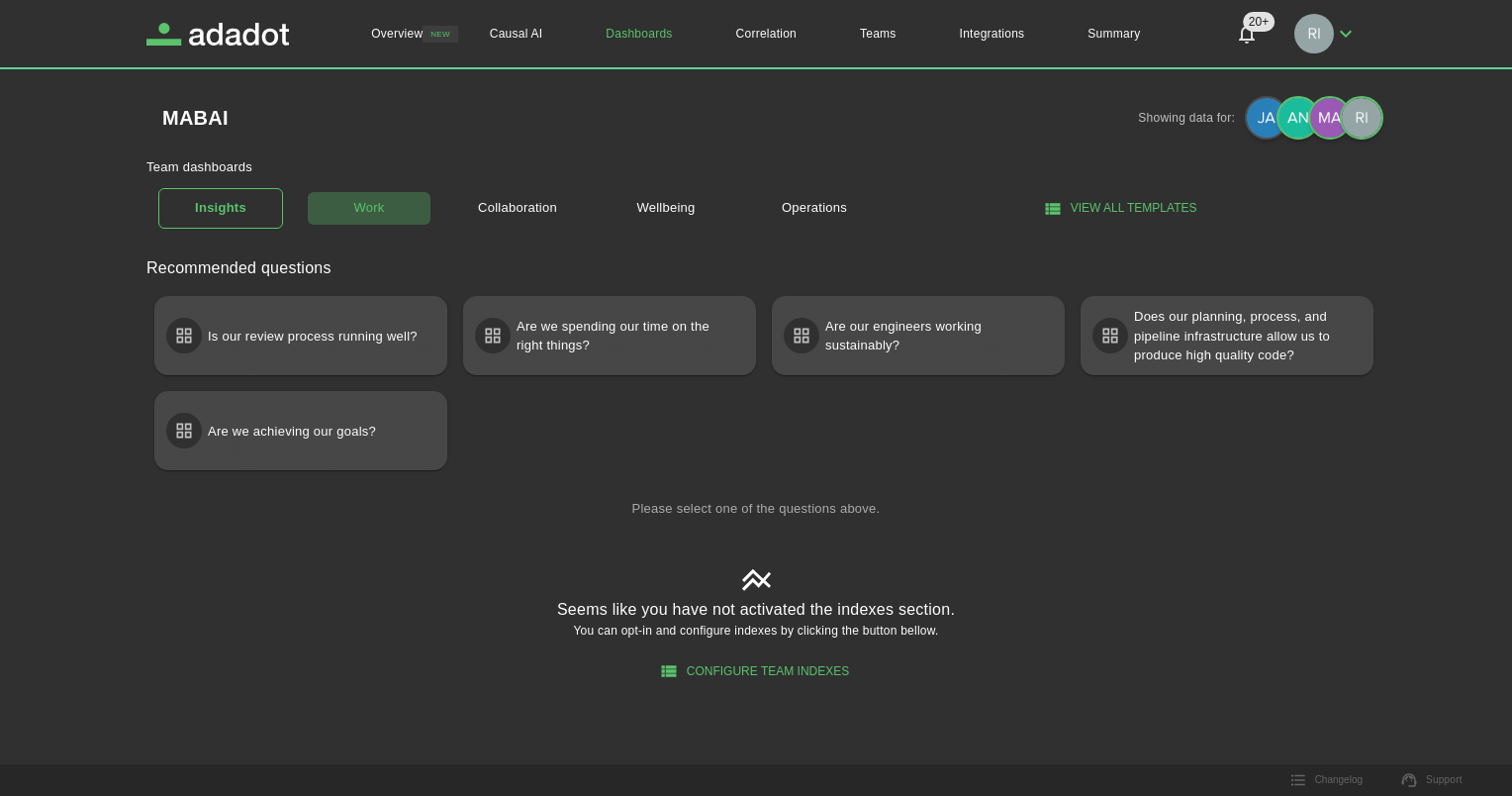 click on "Work" at bounding box center (369, 208) 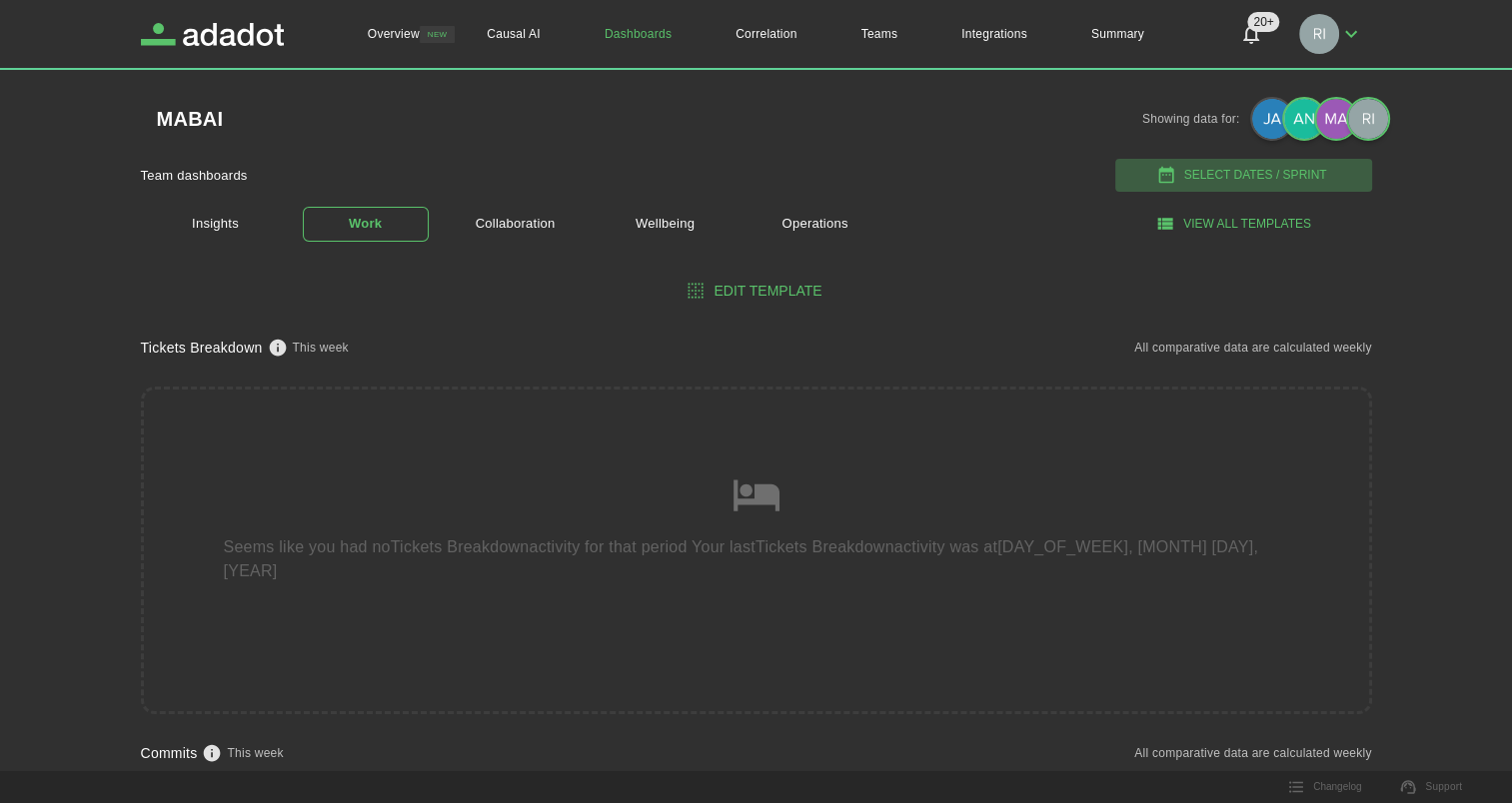 click on "Select Dates / Sprint" at bounding box center (1243, 175) 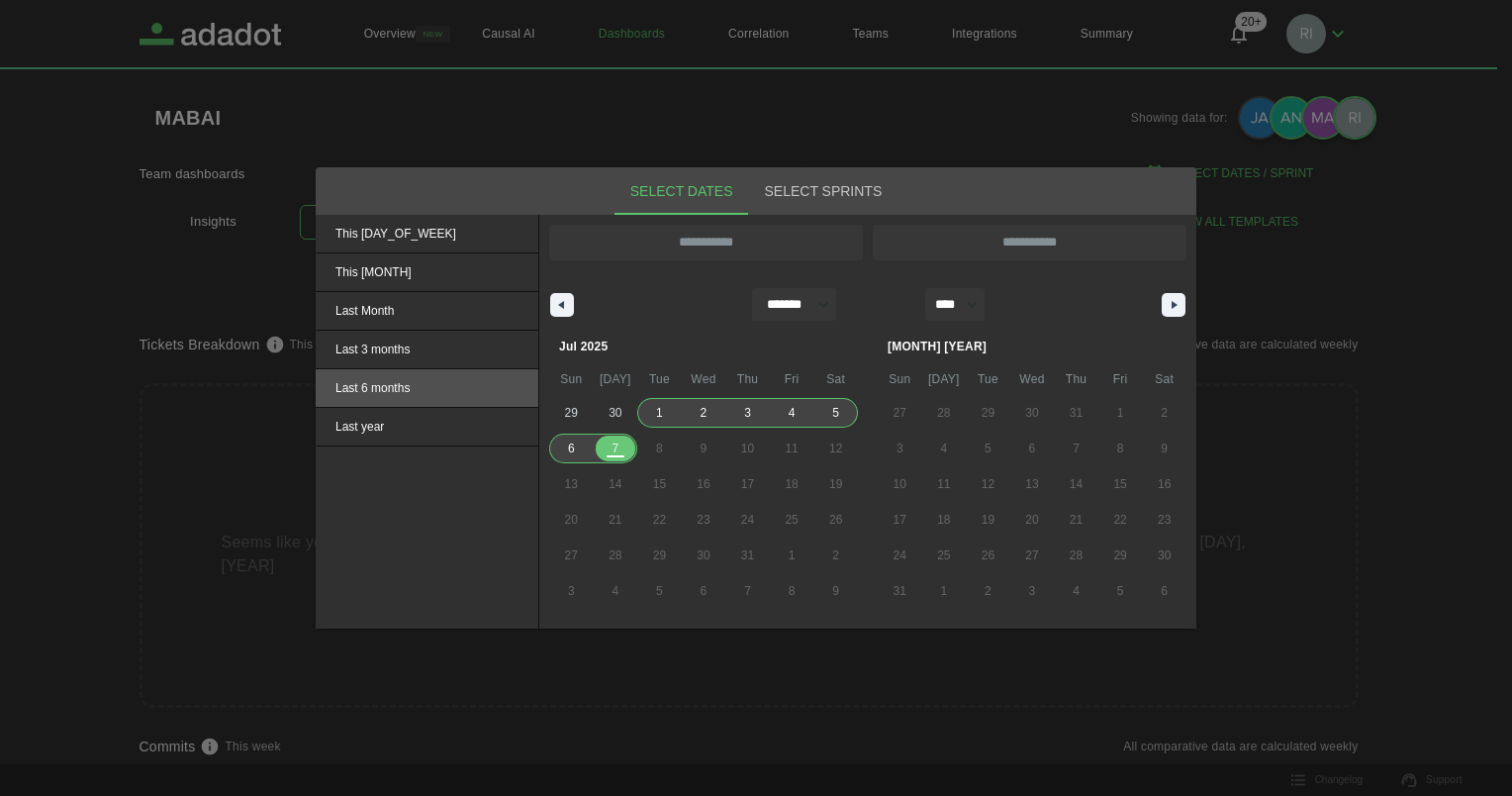 click on "Last 6 months" at bounding box center (426, 234) 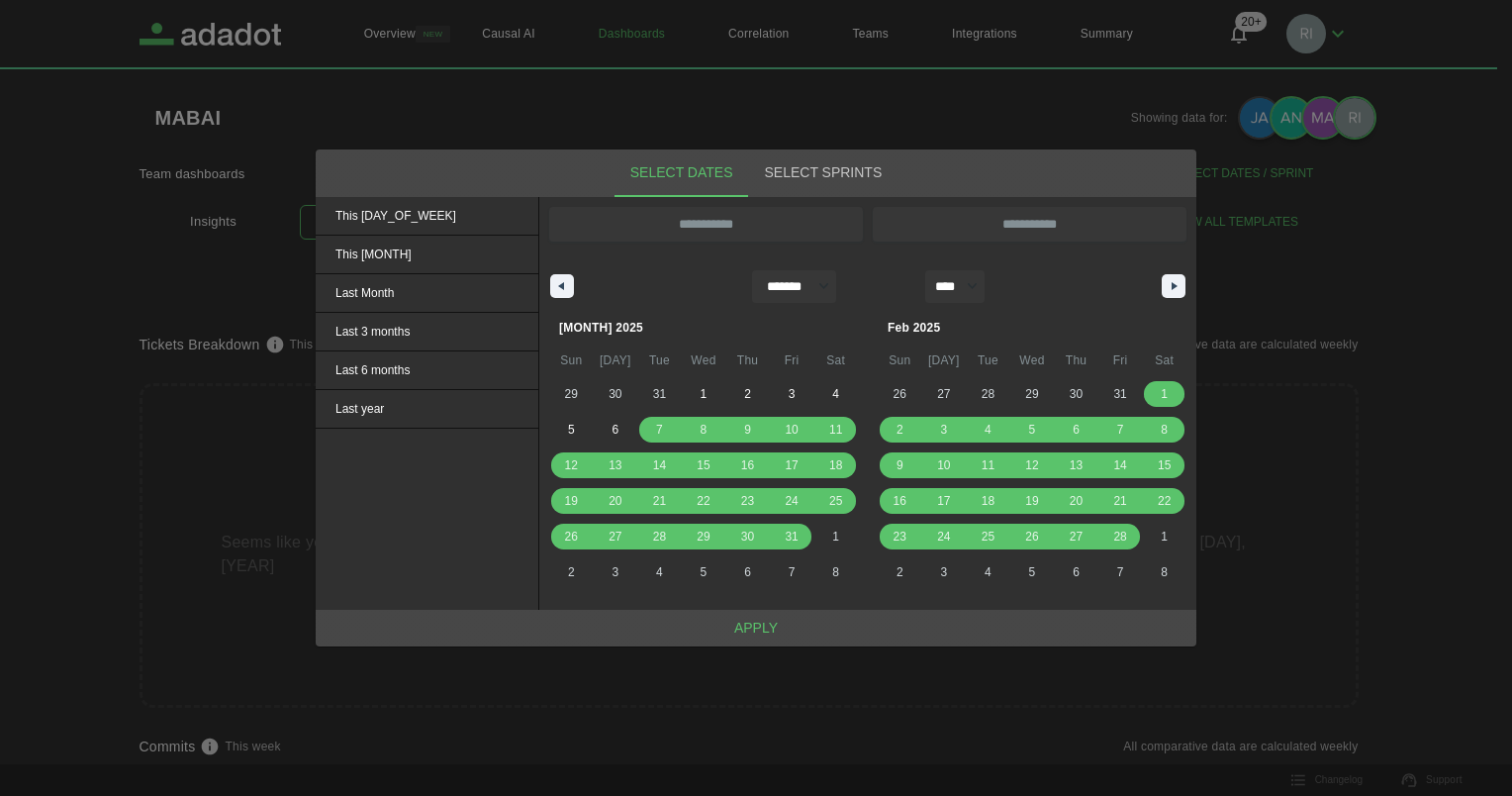 click on "Apply" at bounding box center [756, 628] 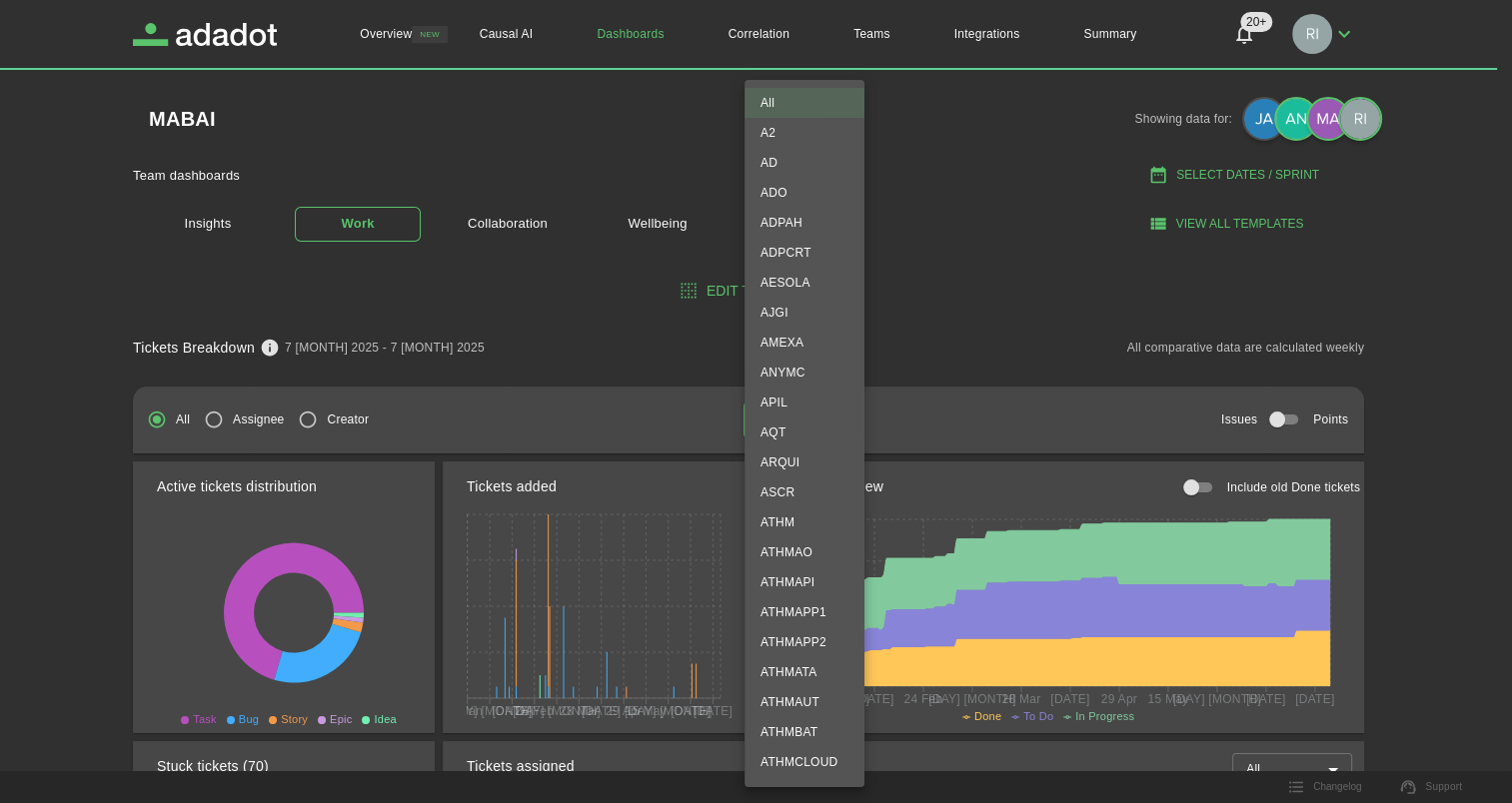 click on "[NUMBER] [UNIT]" at bounding box center (756, 402) 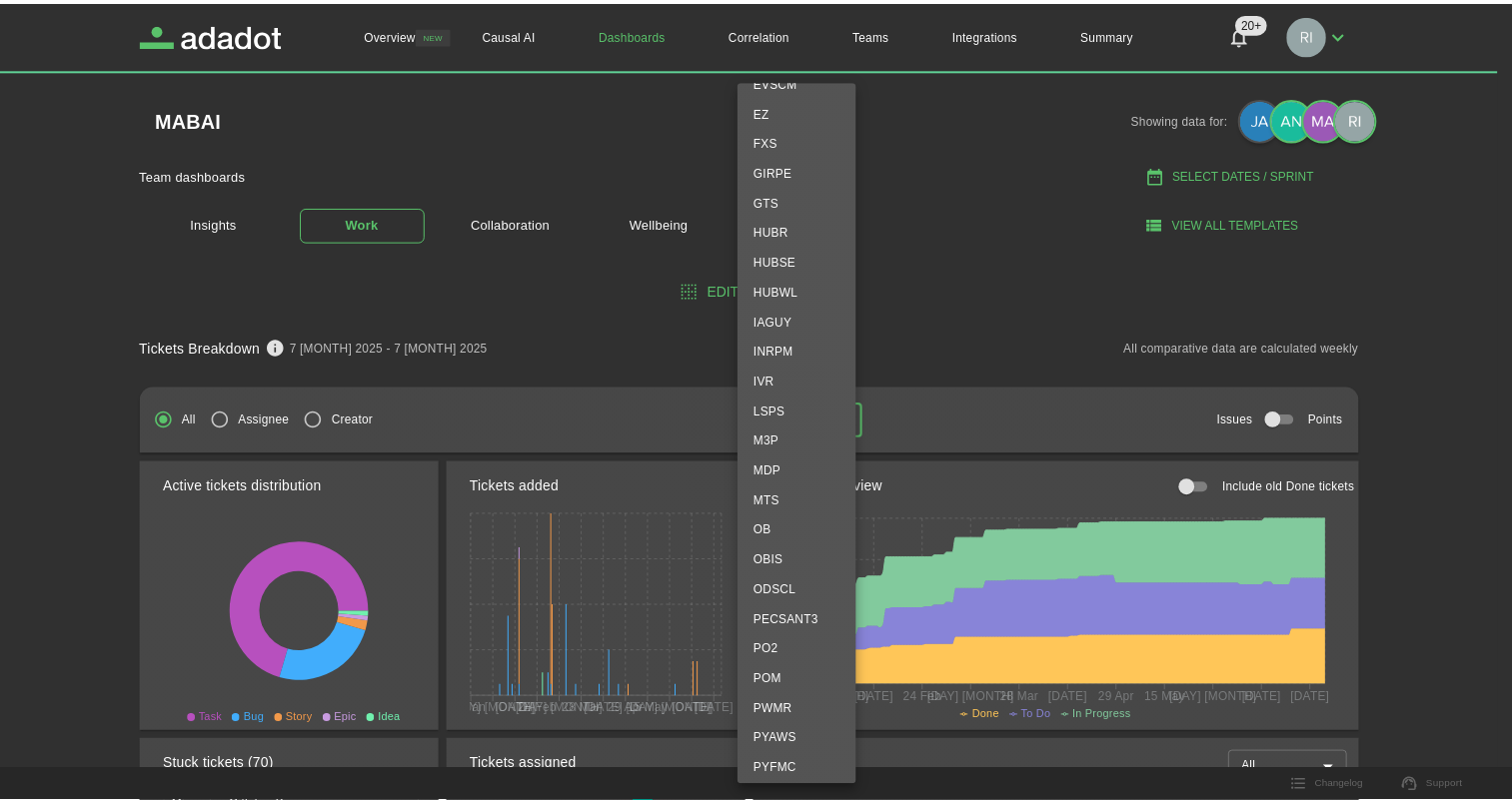 scroll, scrollTop: 2449, scrollLeft: 0, axis: vertical 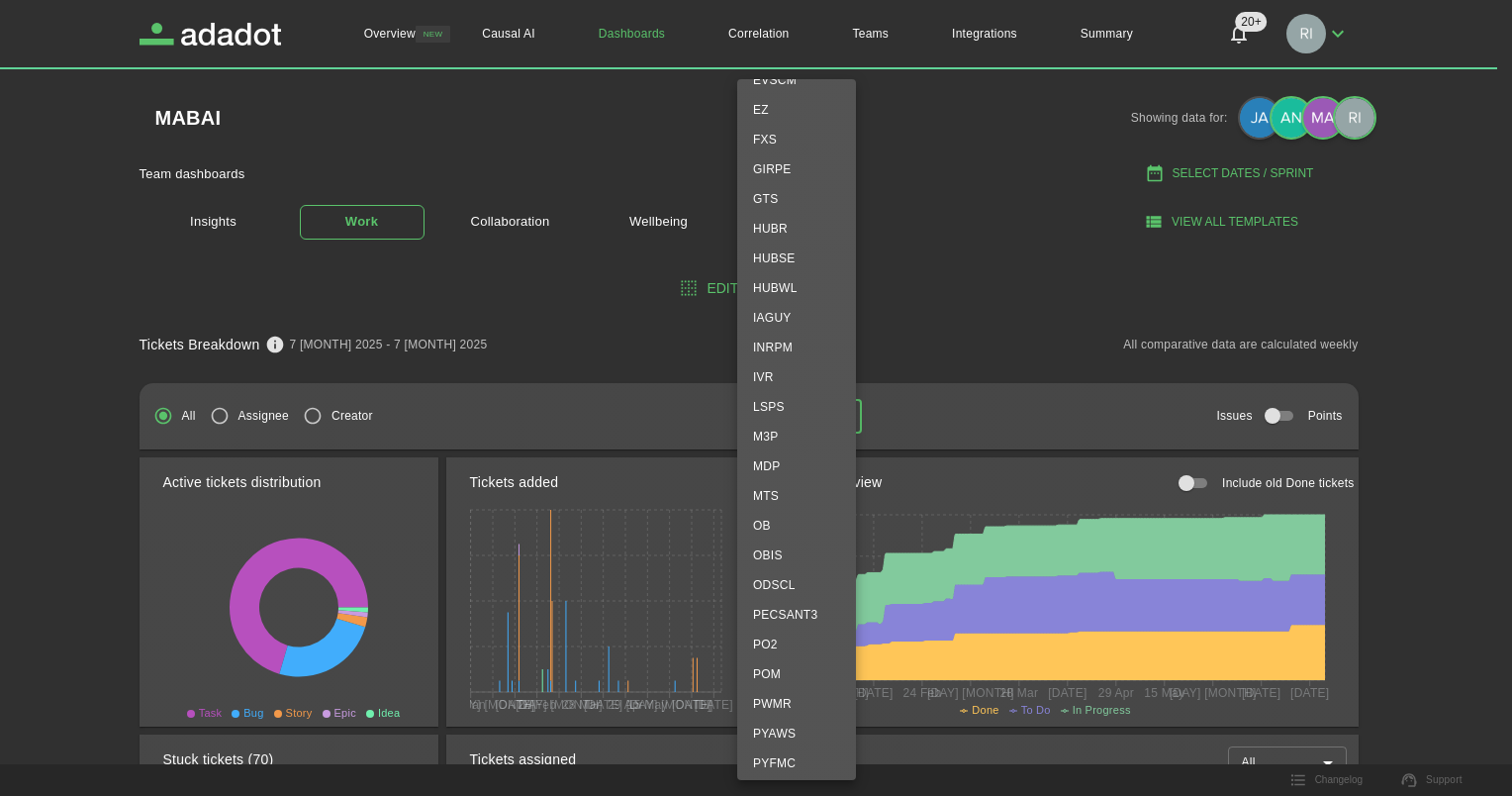 click on "HUBSE" at bounding box center (797, 258) 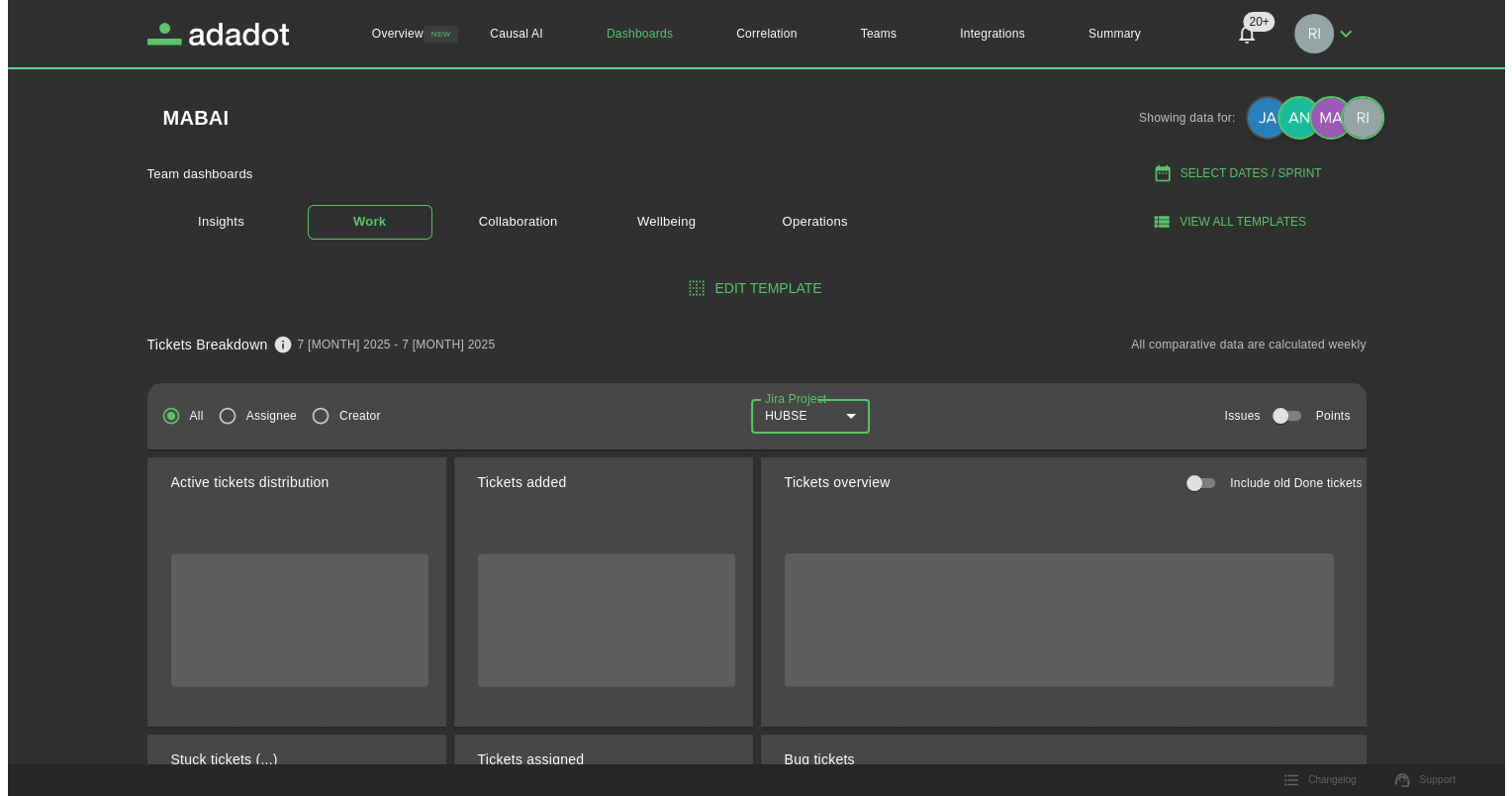 scroll, scrollTop: 0, scrollLeft: 0, axis: both 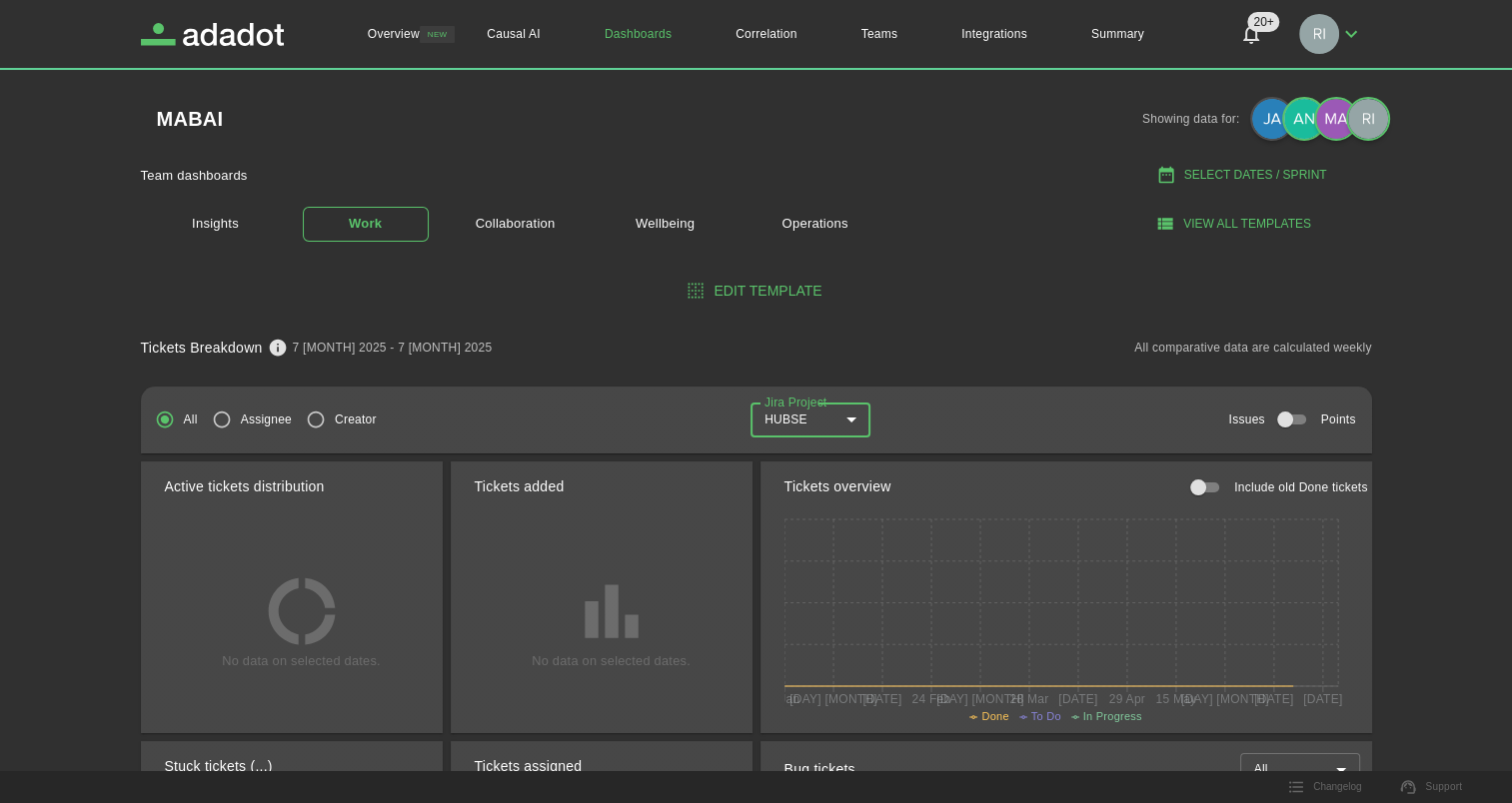 click on "7 [MONTH] 2025 - 7 [MONTH] 2025" at bounding box center (756, 402) 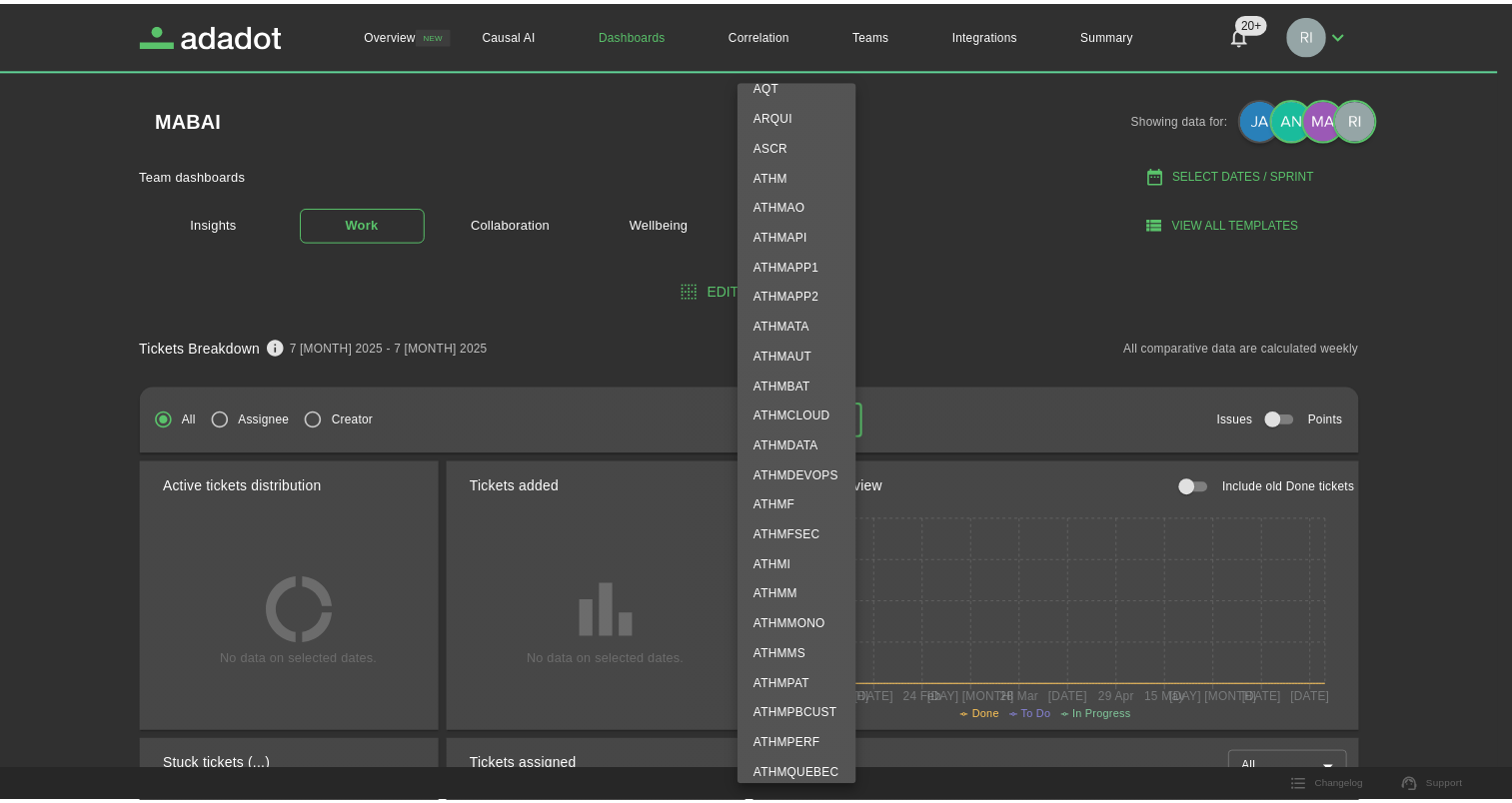 scroll, scrollTop: 346, scrollLeft: 0, axis: vertical 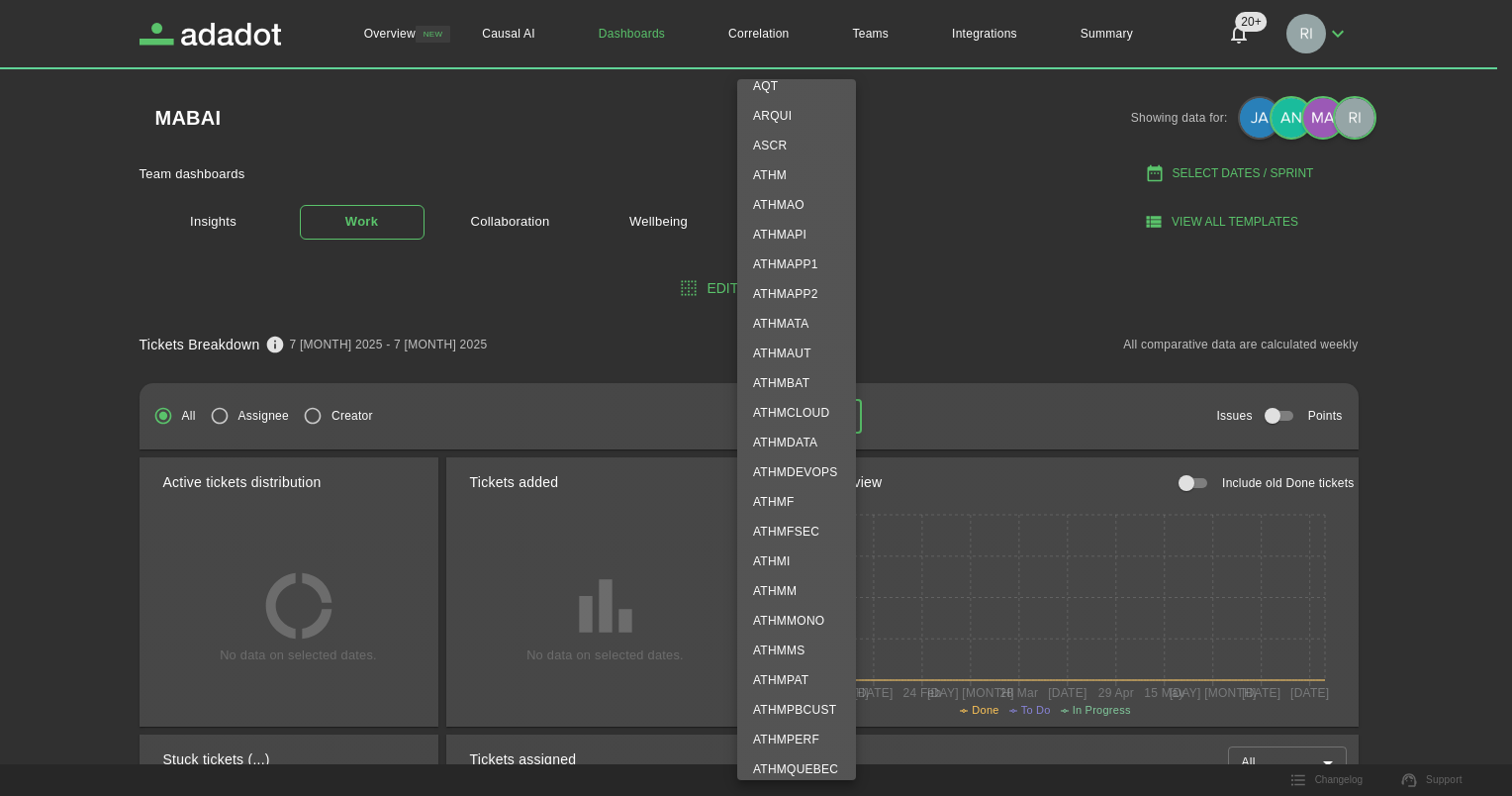 click on "ATHMAPI" at bounding box center [797, 235] 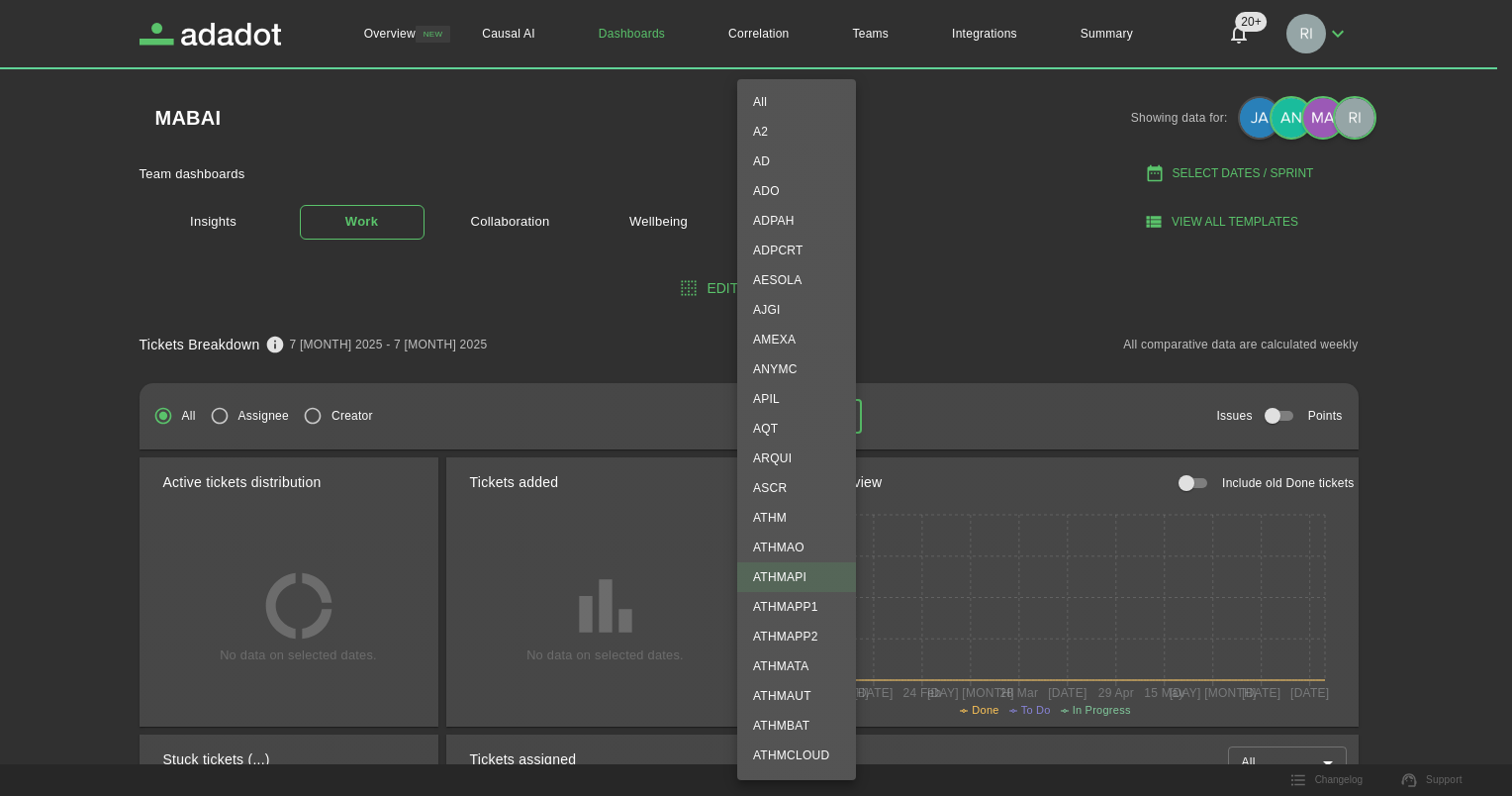 click on "Overview NEW Causal AI Dashboards Correlation Teams Integrations Summary 20+ 20+ Overview Causal AI Dashboards My Profile Teams Repo View Integrations Achievements Summary My Profile Manage Plans Sign out MABAI  Showing data for:  Team dashboards Select Dates / Sprint Insights Work Collaboration Wellbeing Operations View all templates Edit template Tickets Breakdown 7 Jan 2025 - 7 Jul 2025 All comparative data are calculated weekly All Assignee Creator Jira Project ATHMAPI ******* Jira Project Issues Points Active tickets distribution No data on selected dates. Tickets added No data on selected dates. Tickets overview Include old Done tickets 7 Jan 23 Jan 8 Feb 24 Feb 12 Mar 28 Mar 13 Apr 29 Apr 15 May 31 May 16 Jun 2 Jul Done To Do In Progress Stuck tickets (...) No data on selected dates. Tickets assigned No data on selected dates. Bug tickets All ​ No data on selected dates. Tickets breakdown Simple View 1" at bounding box center [756, 398] 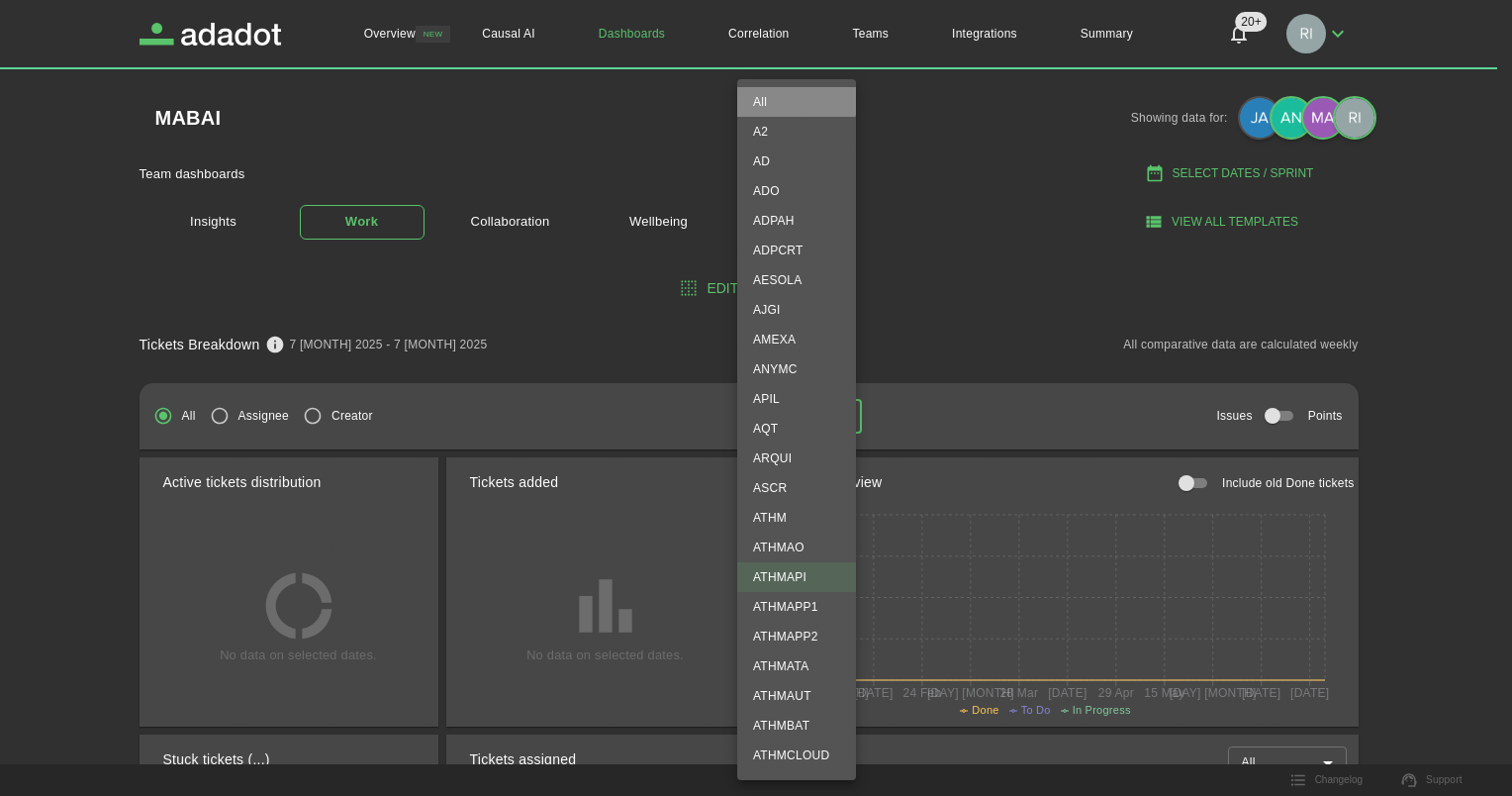 click on "All" at bounding box center (797, 102) 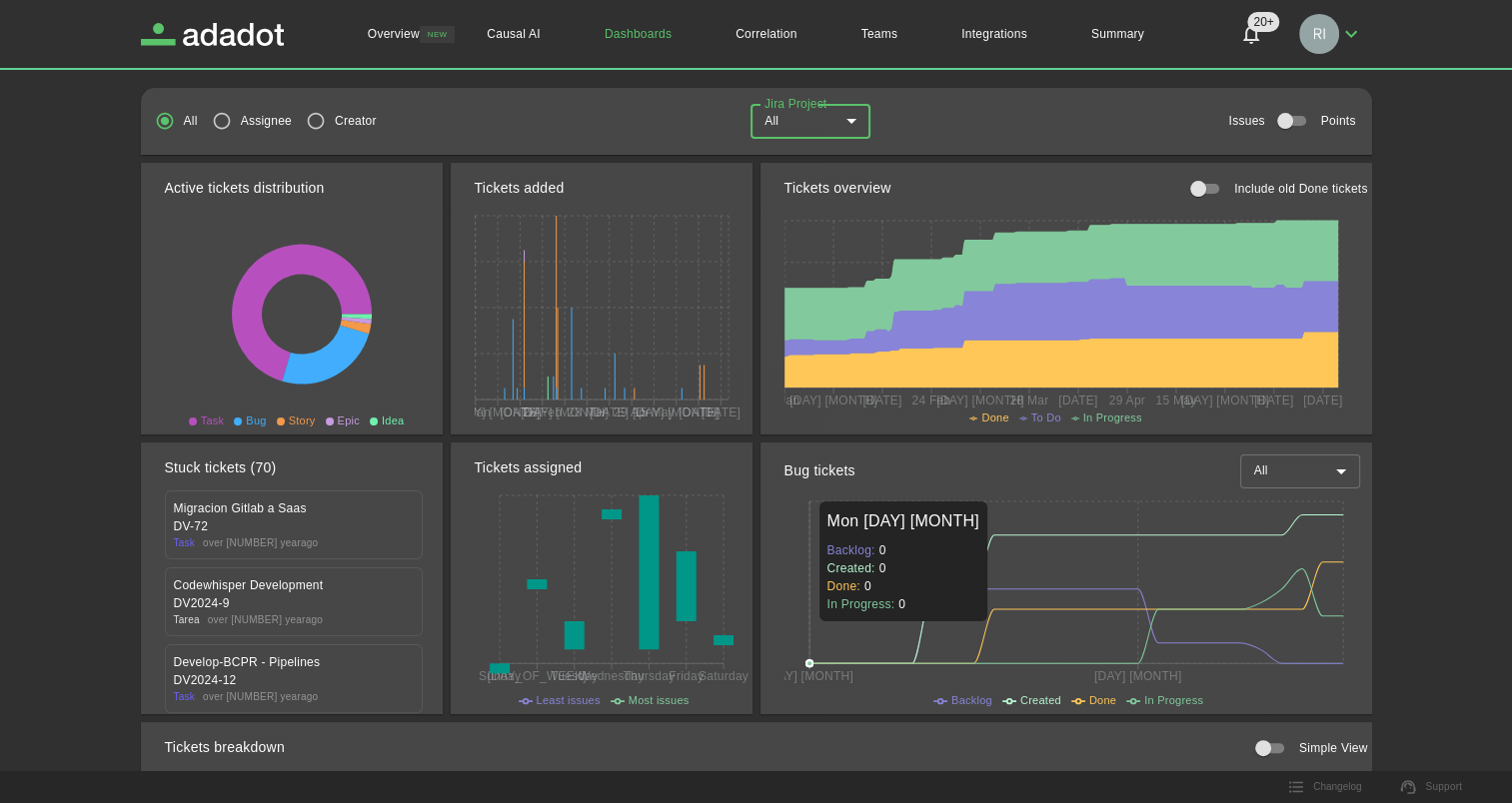 scroll, scrollTop: 300, scrollLeft: 0, axis: vertical 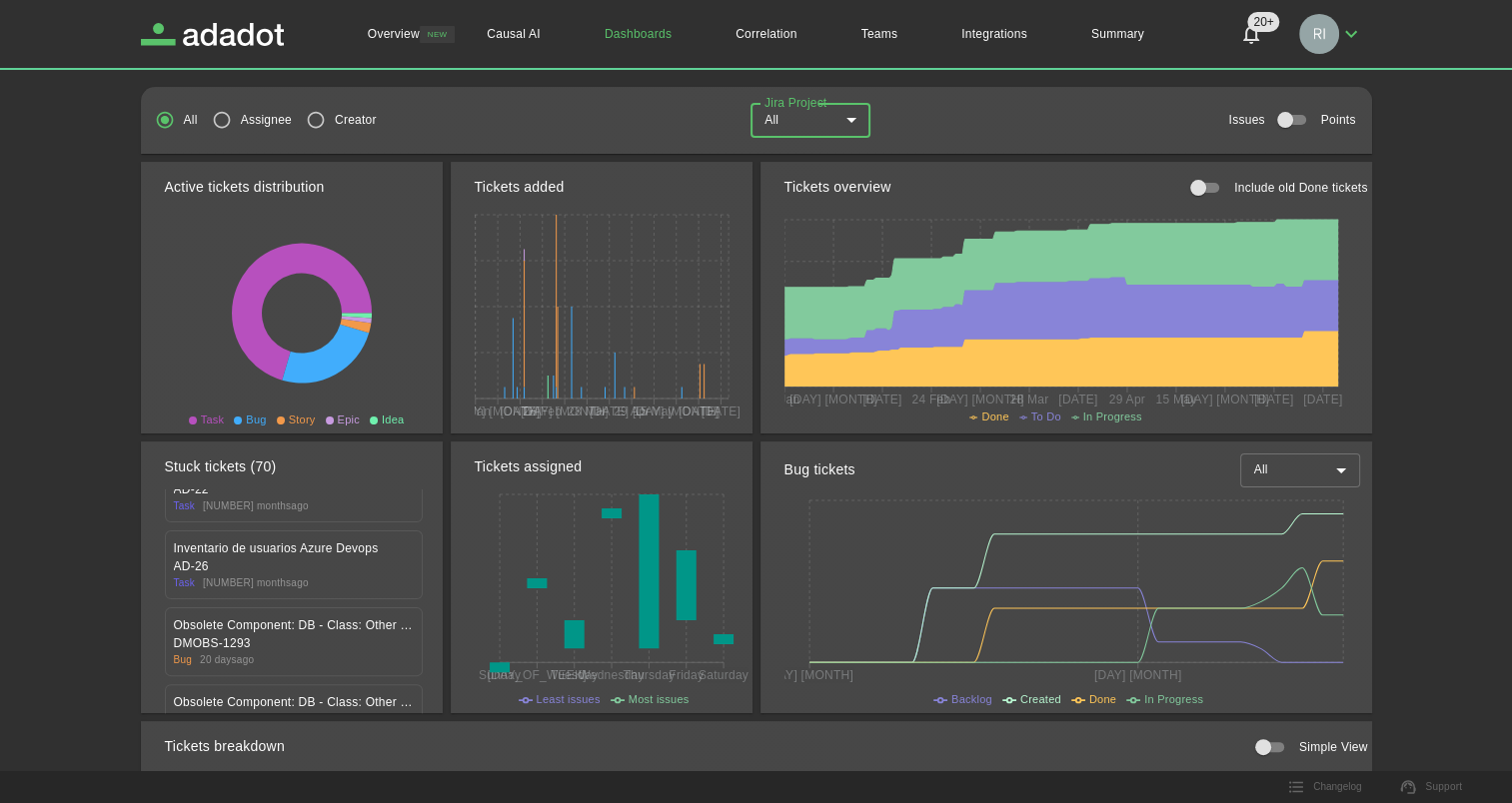 click on "[NUMBER] [UNIT]" at bounding box center (756, 102) 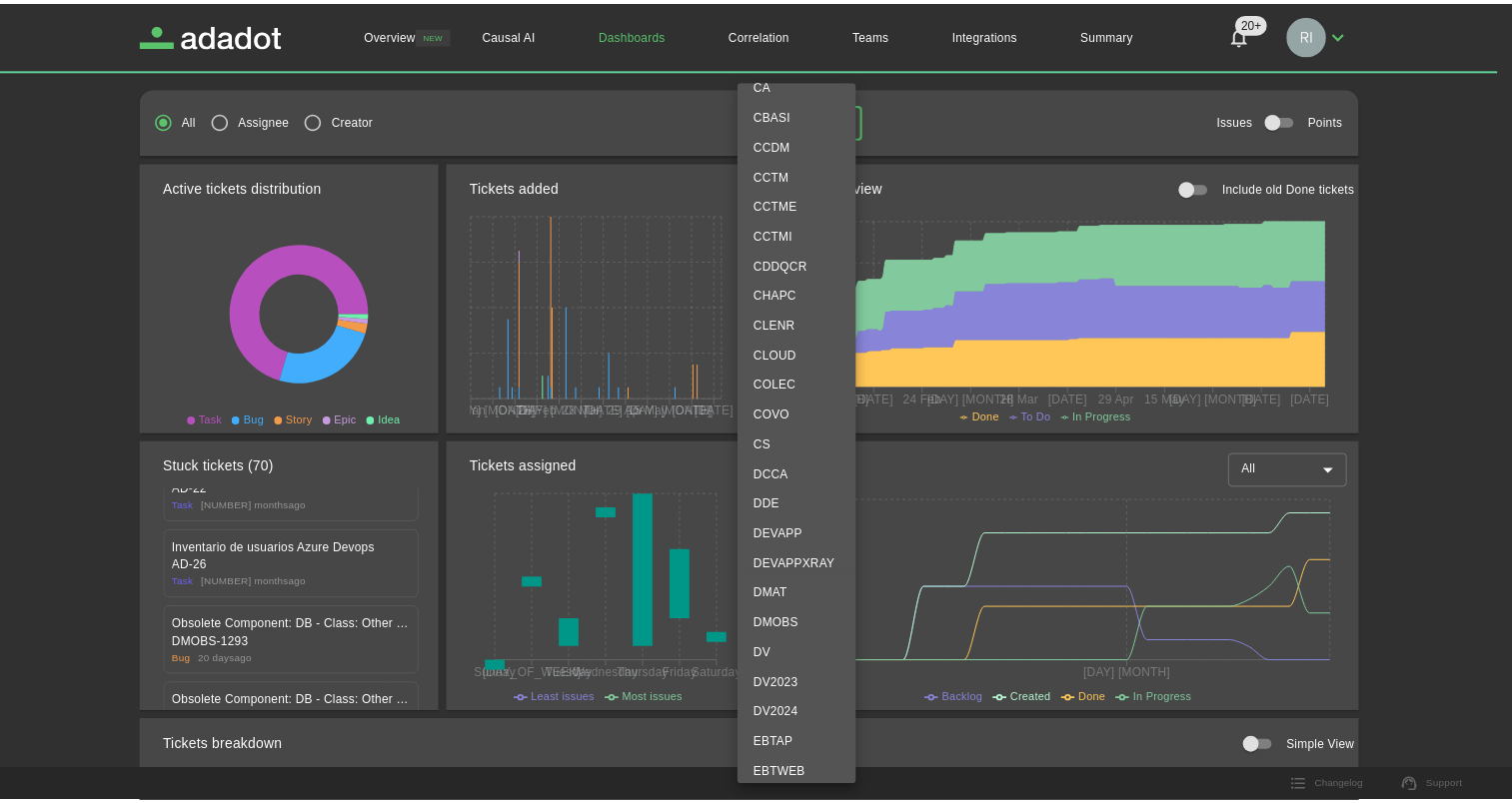 scroll, scrollTop: 1410, scrollLeft: 0, axis: vertical 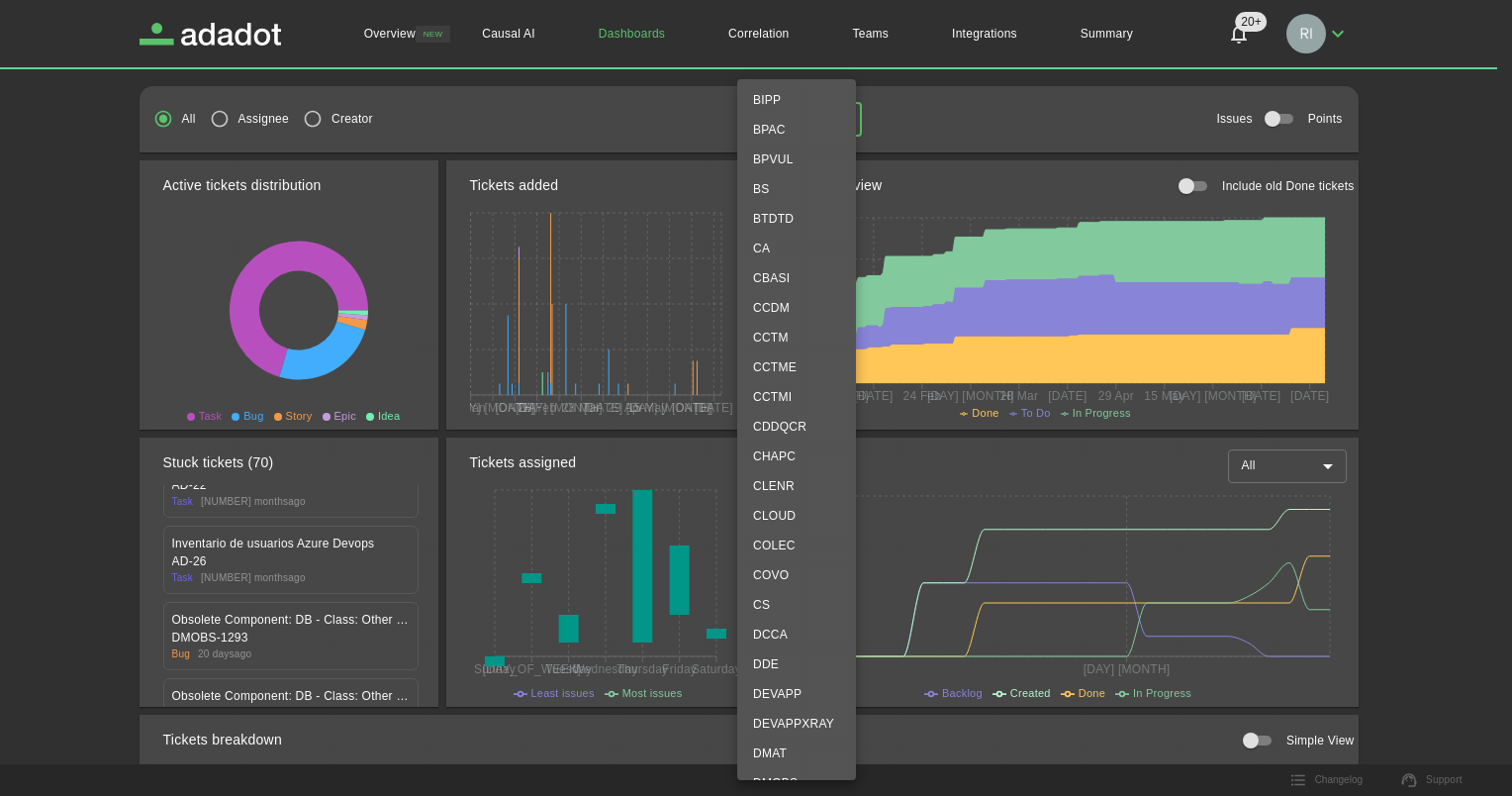 click at bounding box center [756, 398] 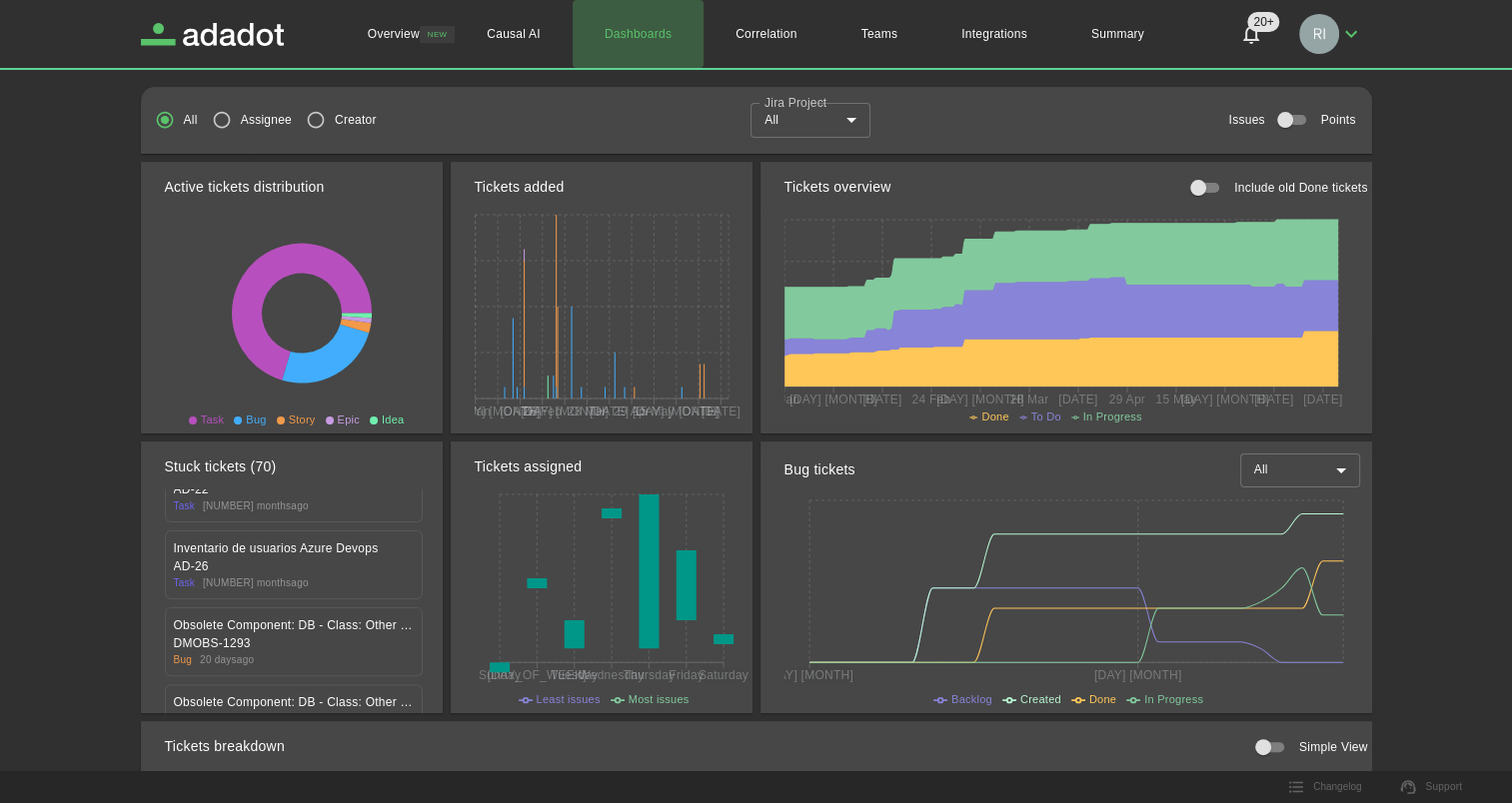 click on "Dashboards" at bounding box center (638, 34) 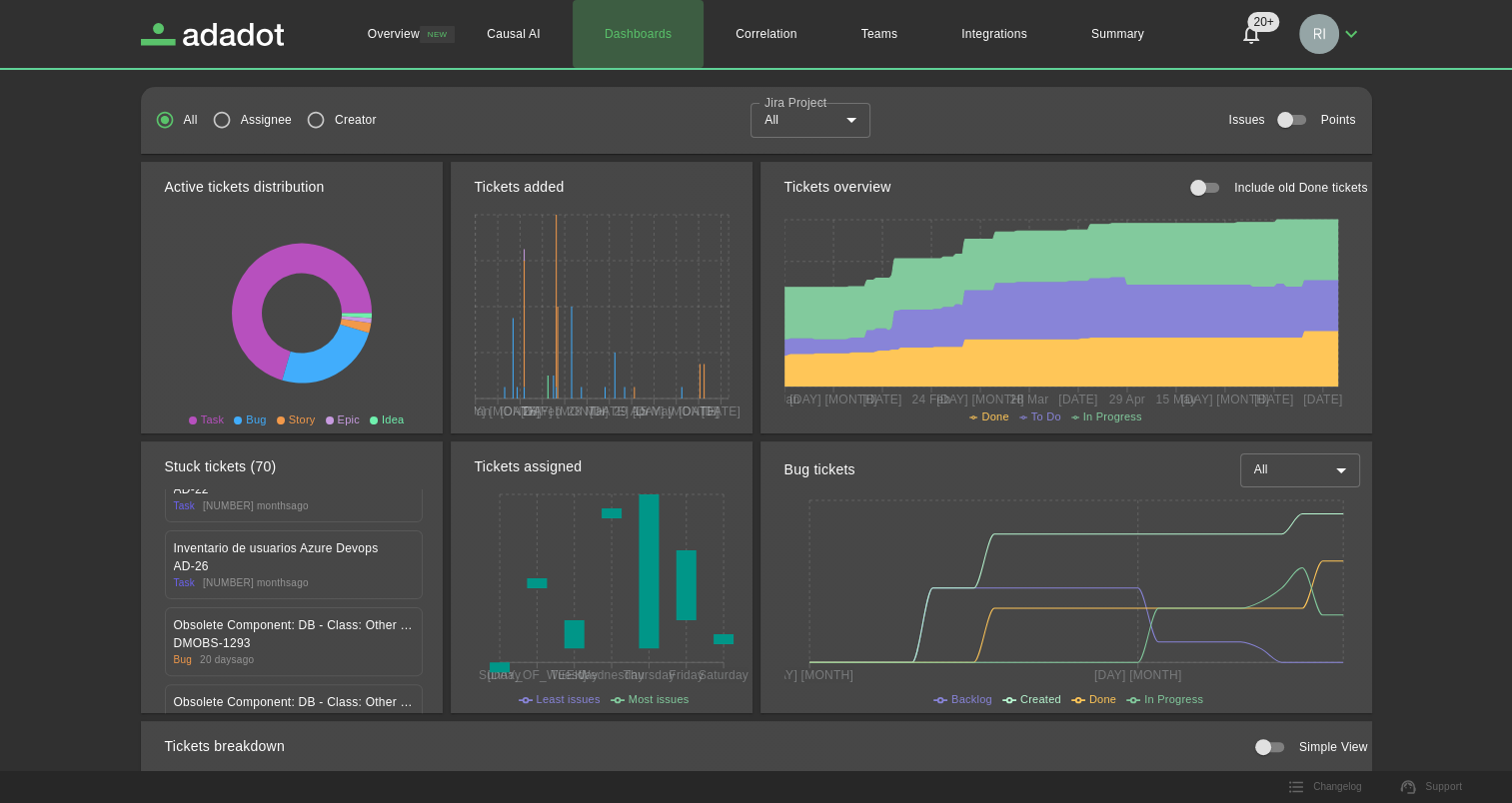 scroll, scrollTop: 0, scrollLeft: 0, axis: both 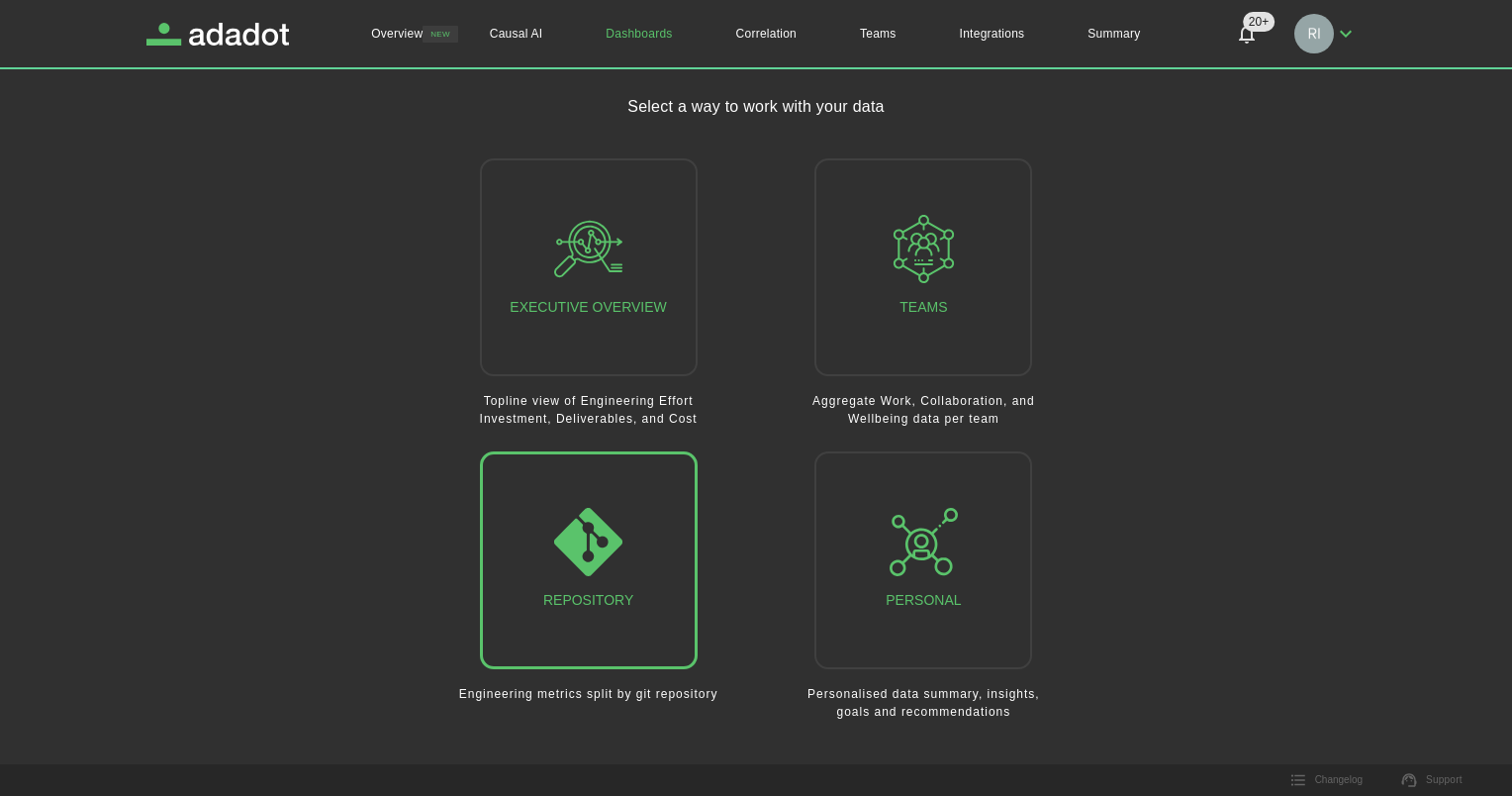 click at bounding box center (588, 542) 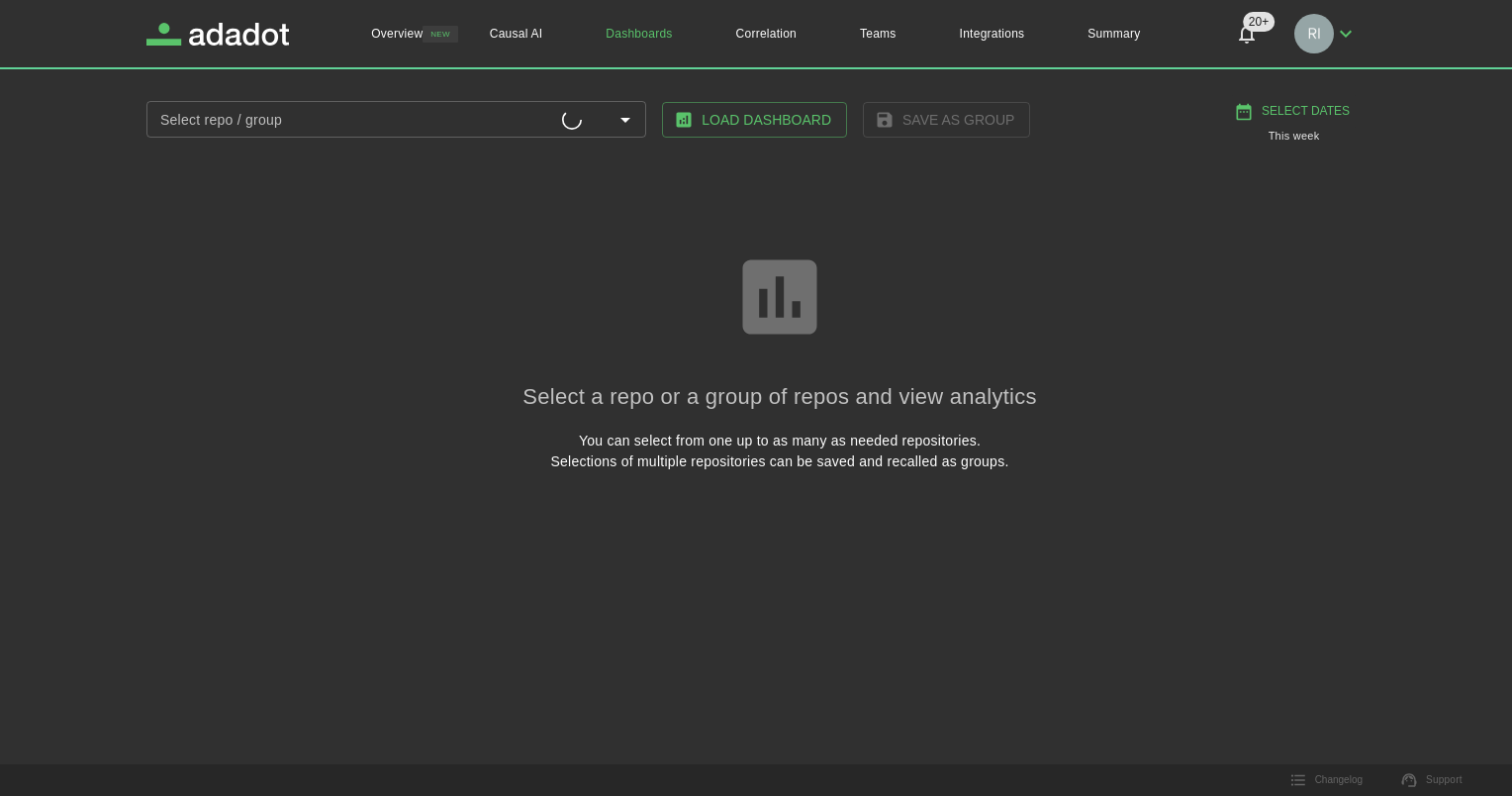 click on "Select repo / group" at bounding box center (357, 119) 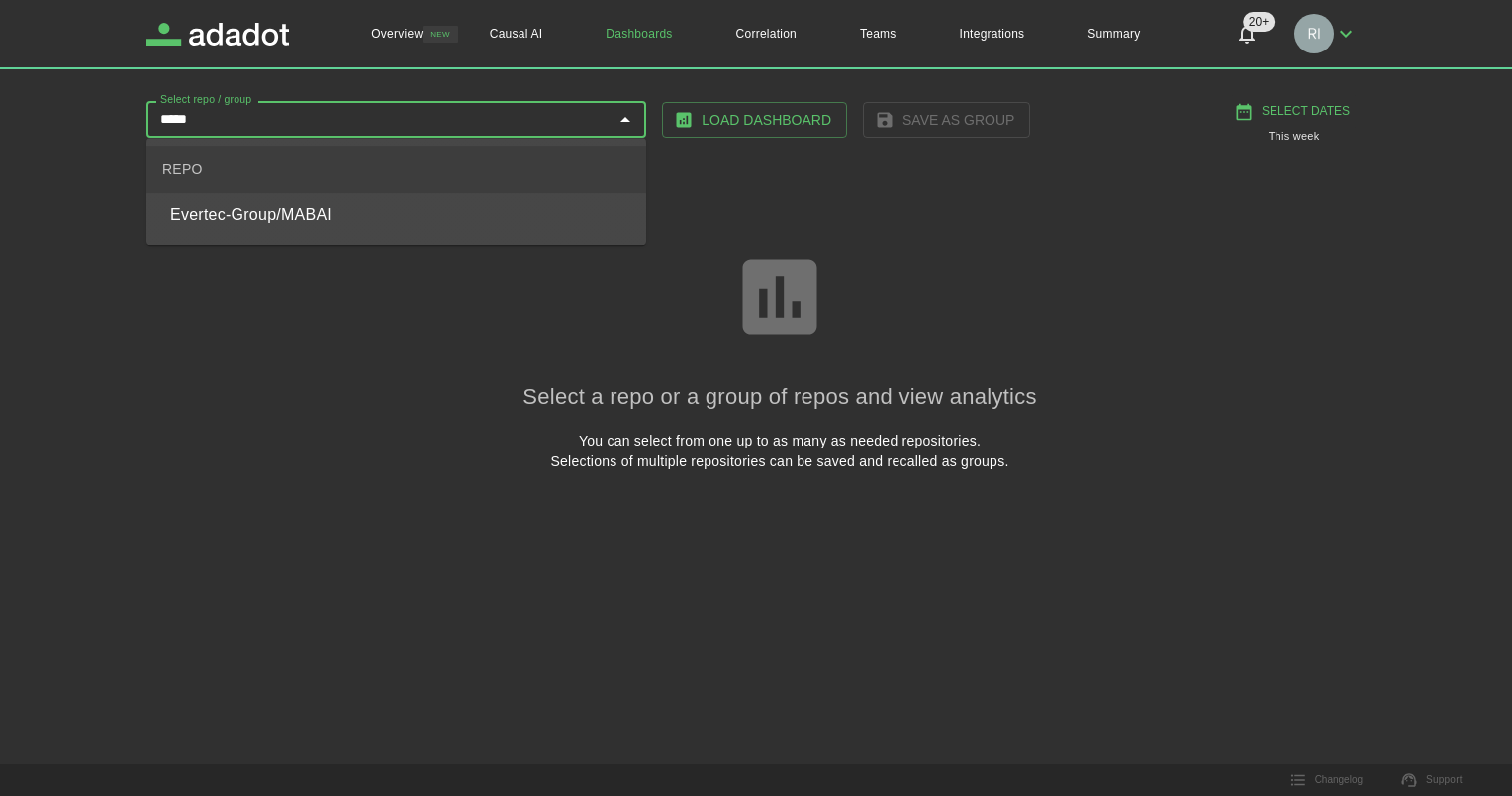 click on "Evertec-Group/MABAI" at bounding box center (400, 215) 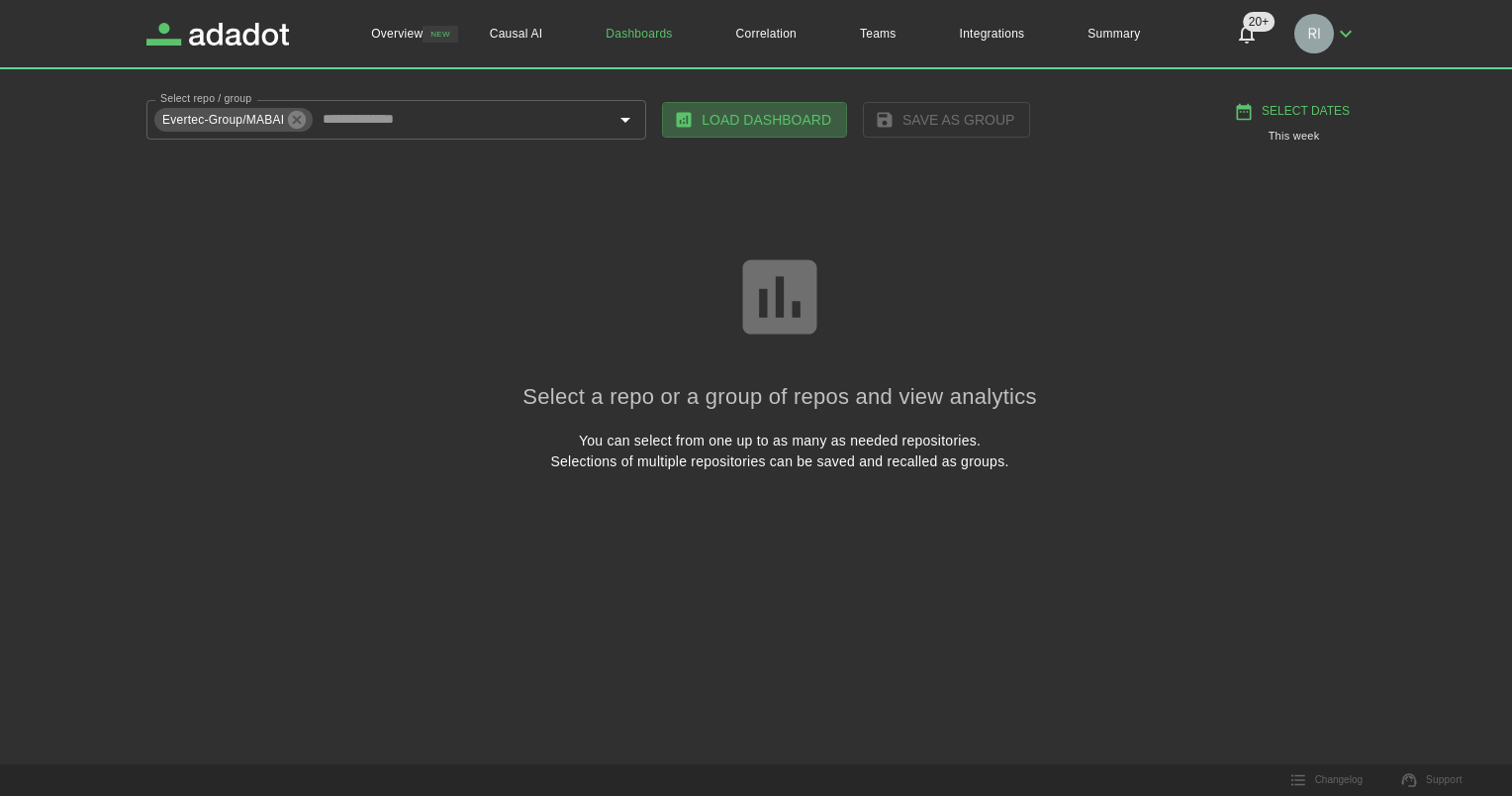 click on "Load Dashboard" at bounding box center (754, 120) 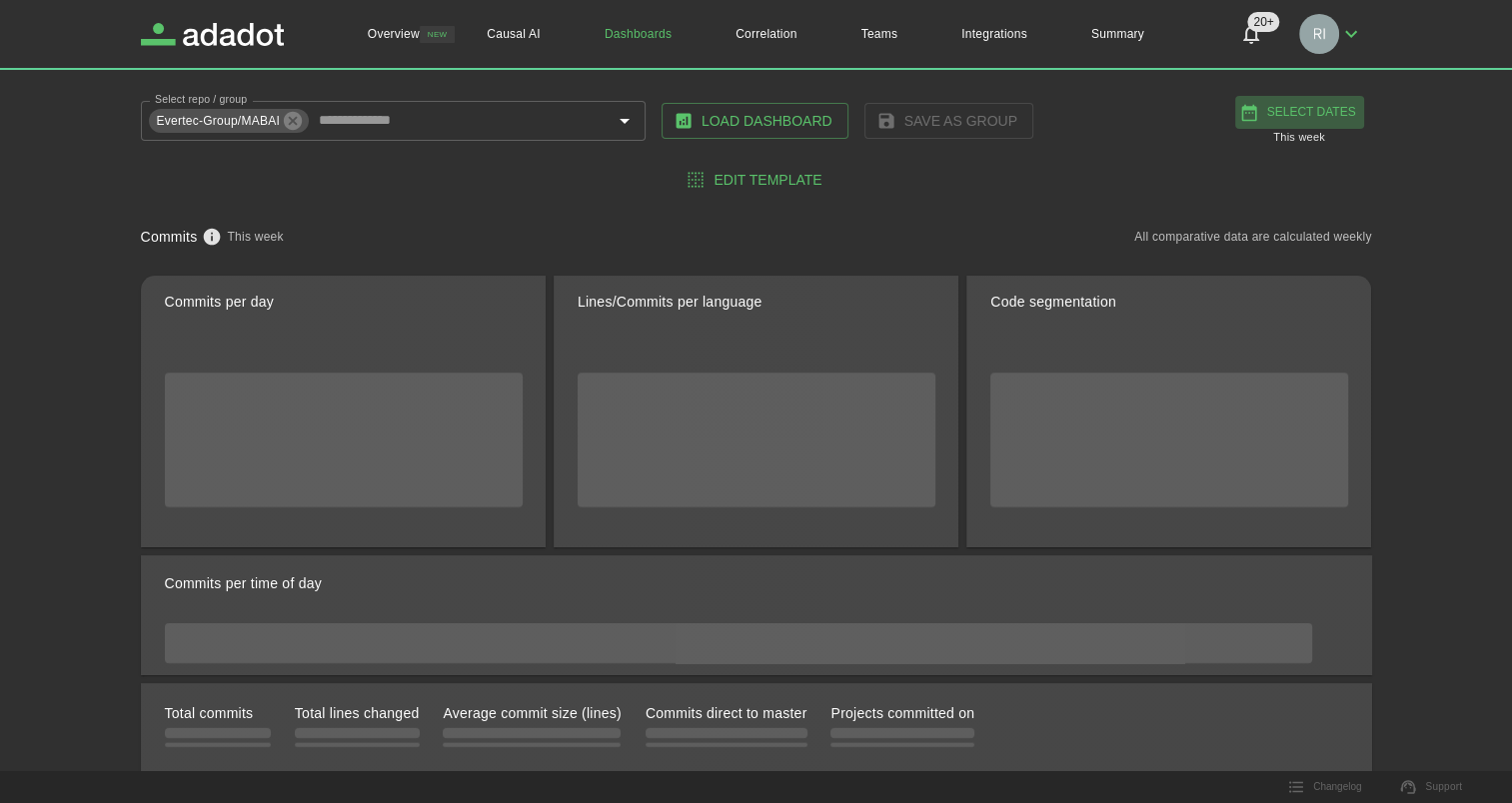 click on "Select Dates" at bounding box center (1299, 112) 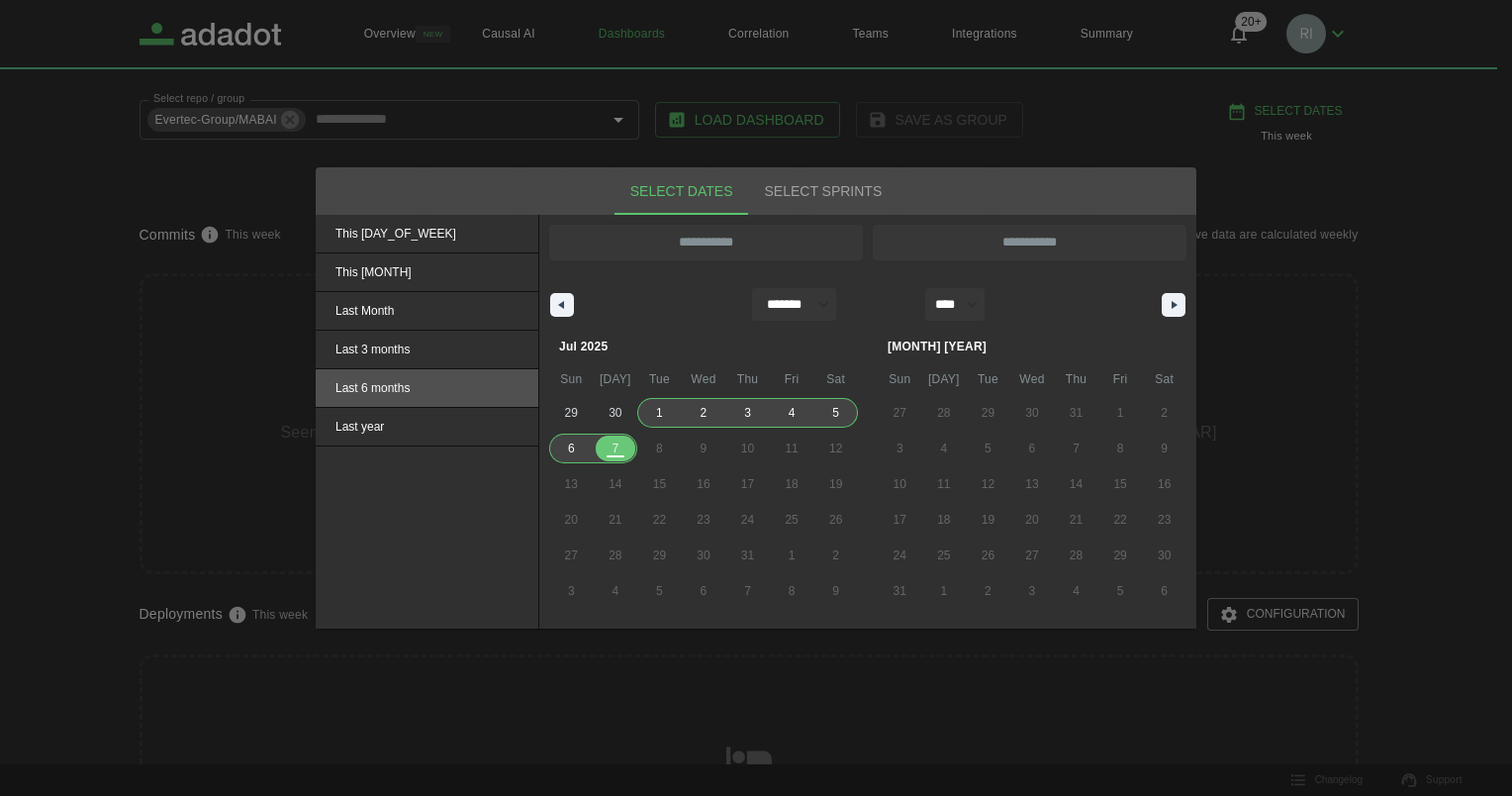 click on "Last 6 months" at bounding box center [426, 234] 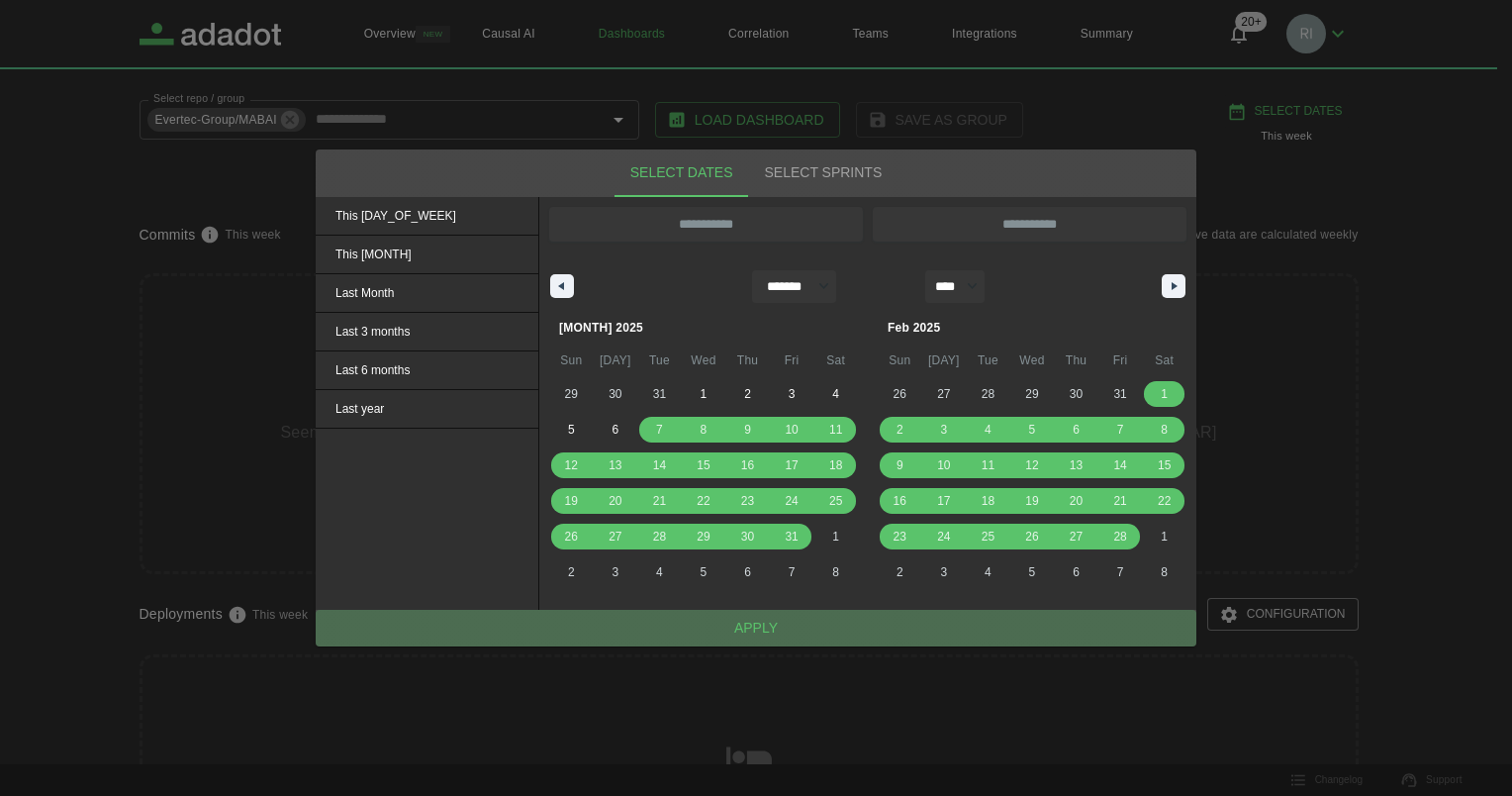 click on "Apply" at bounding box center [756, 628] 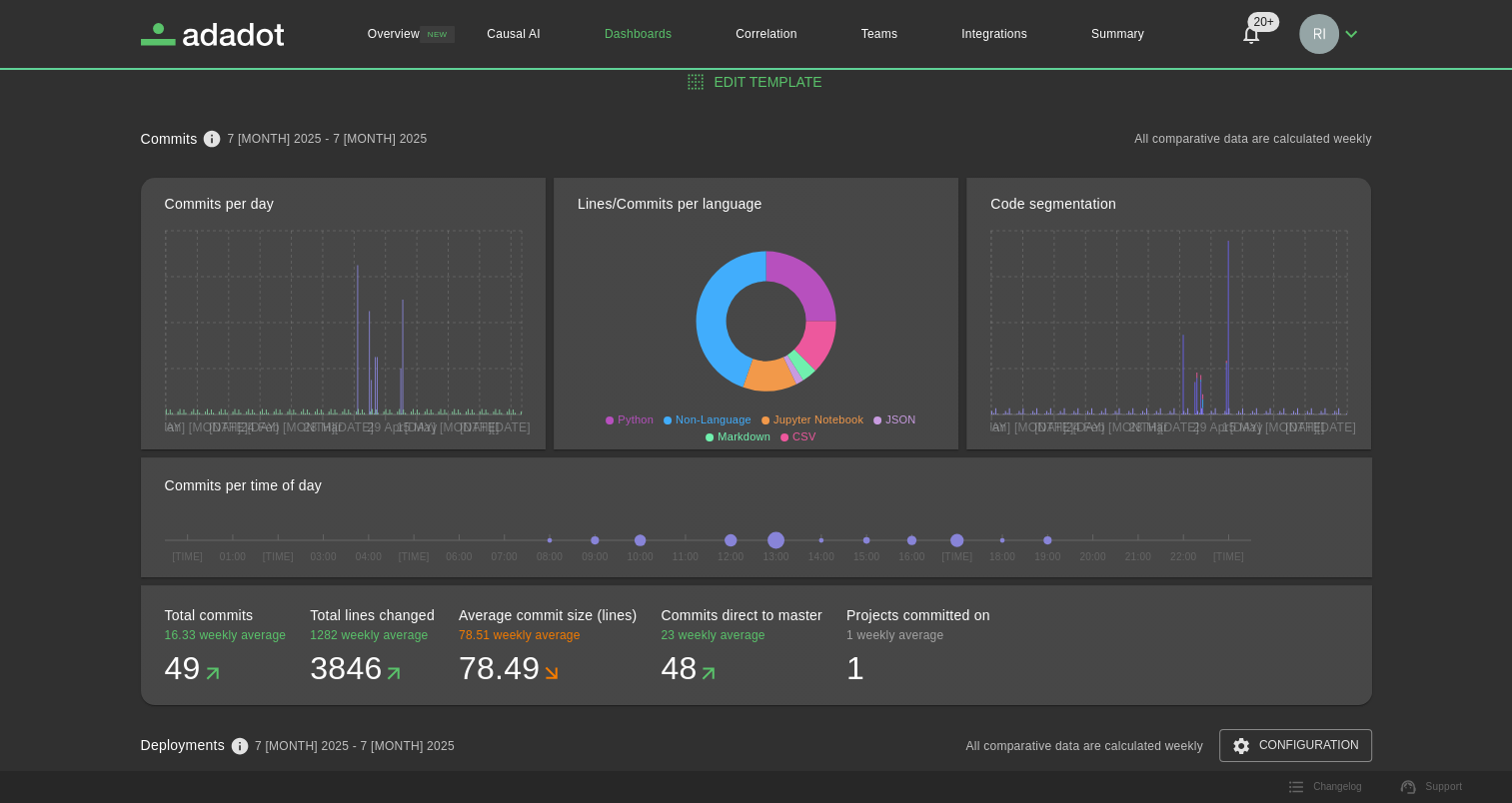 scroll, scrollTop: 95, scrollLeft: 0, axis: vertical 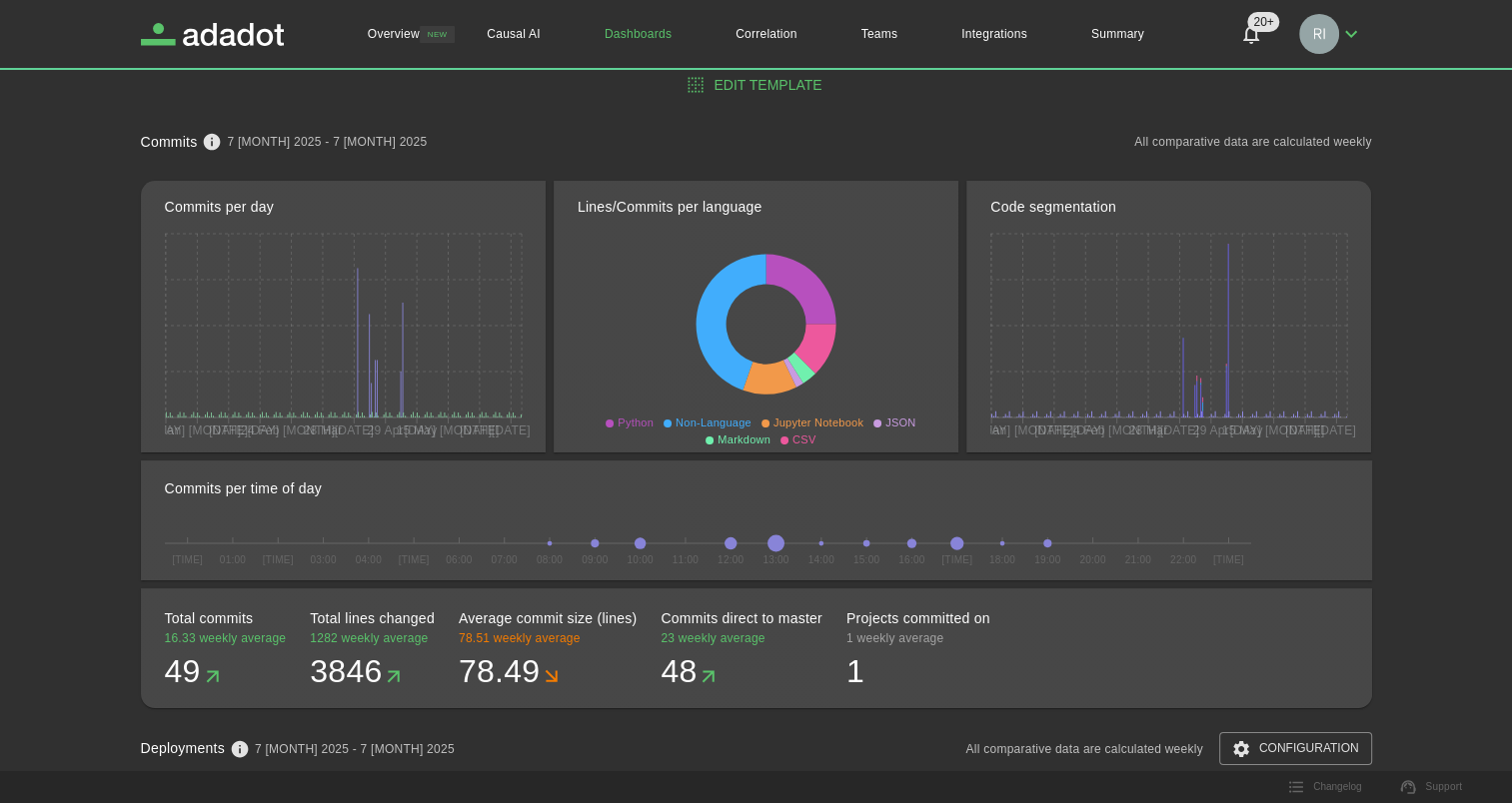type 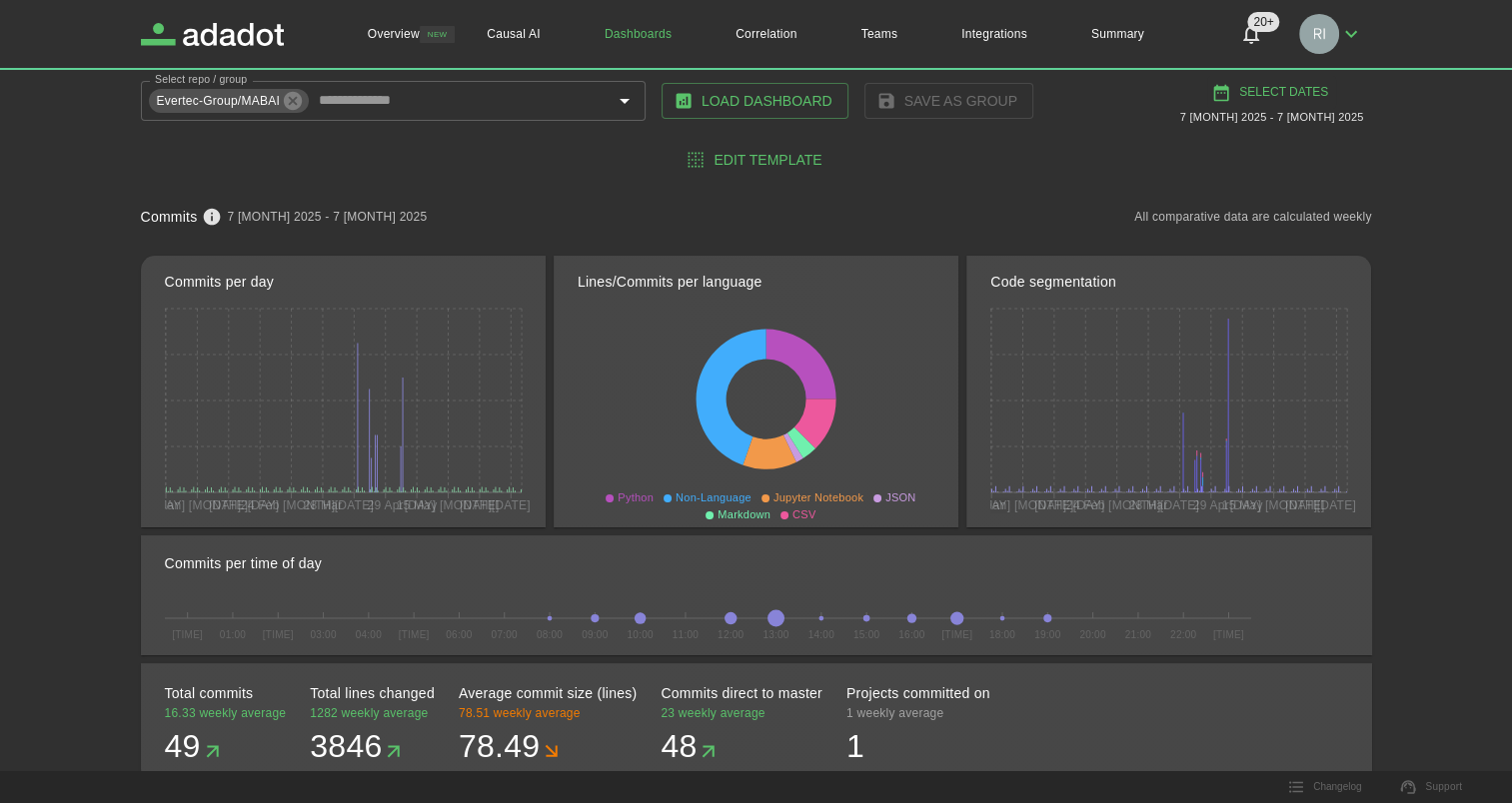 scroll, scrollTop: 20, scrollLeft: 0, axis: vertical 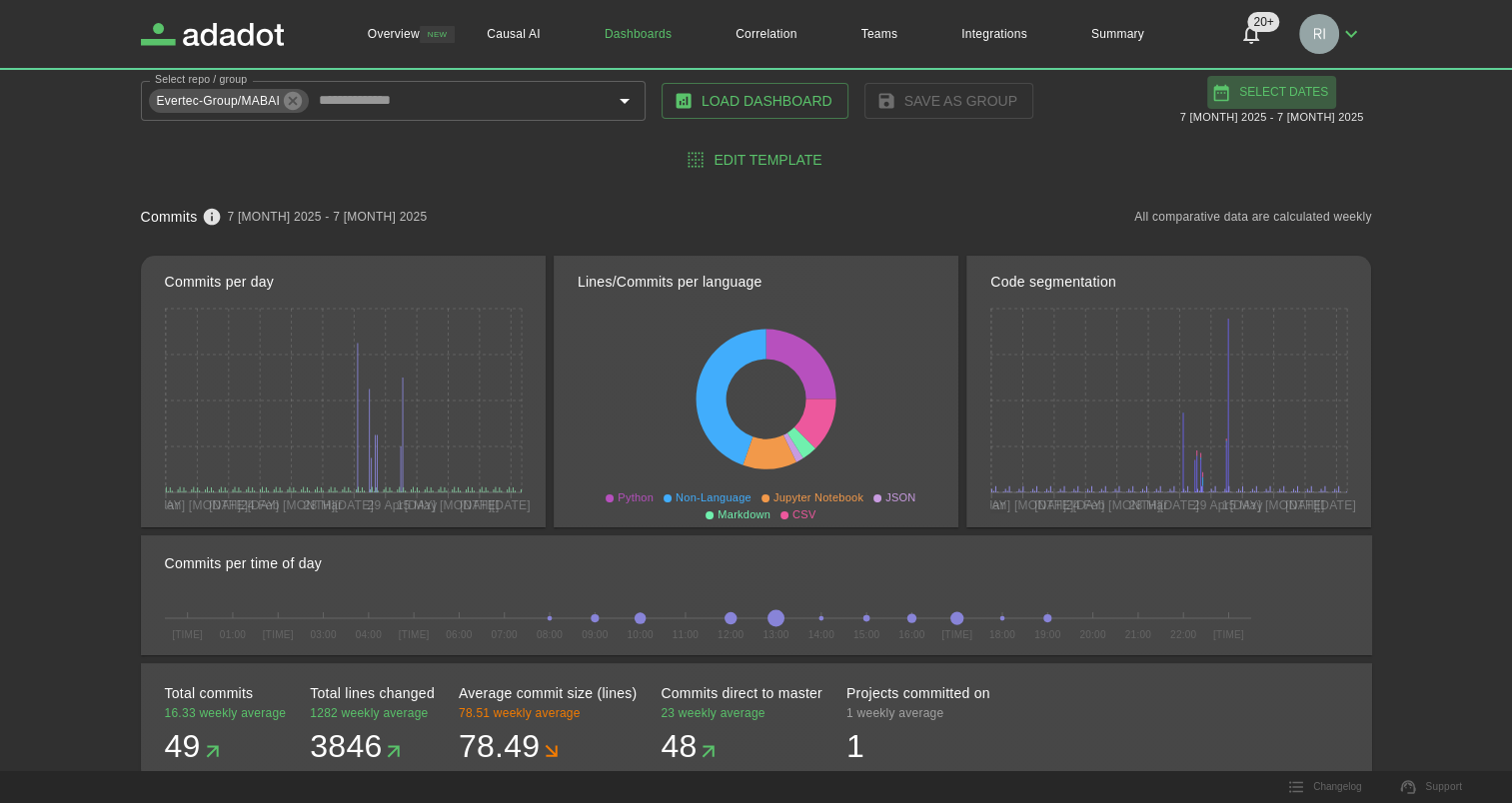 click on "Select Dates" at bounding box center [1271, 92] 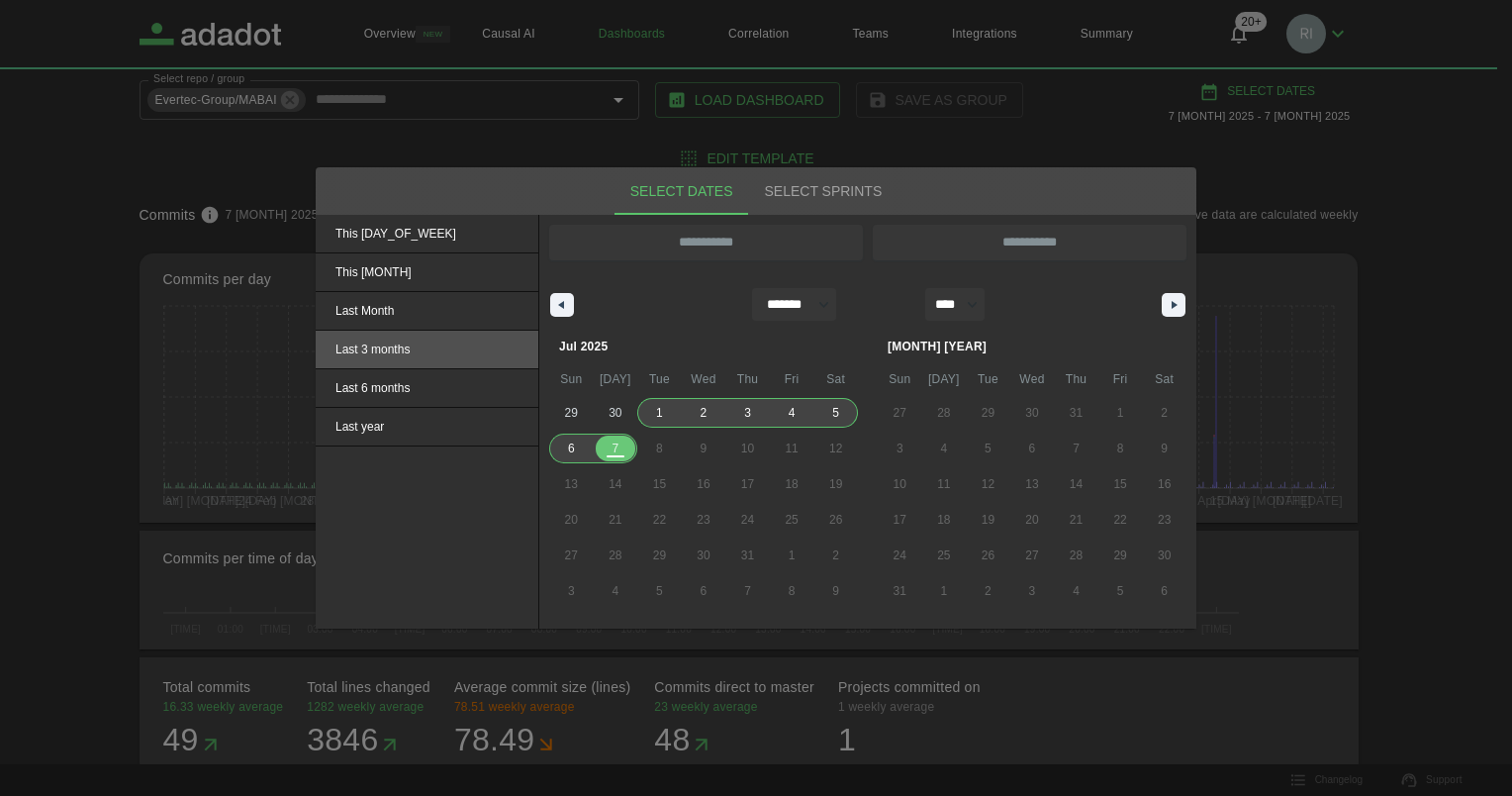 click on "Last 3 months" at bounding box center [426, 234] 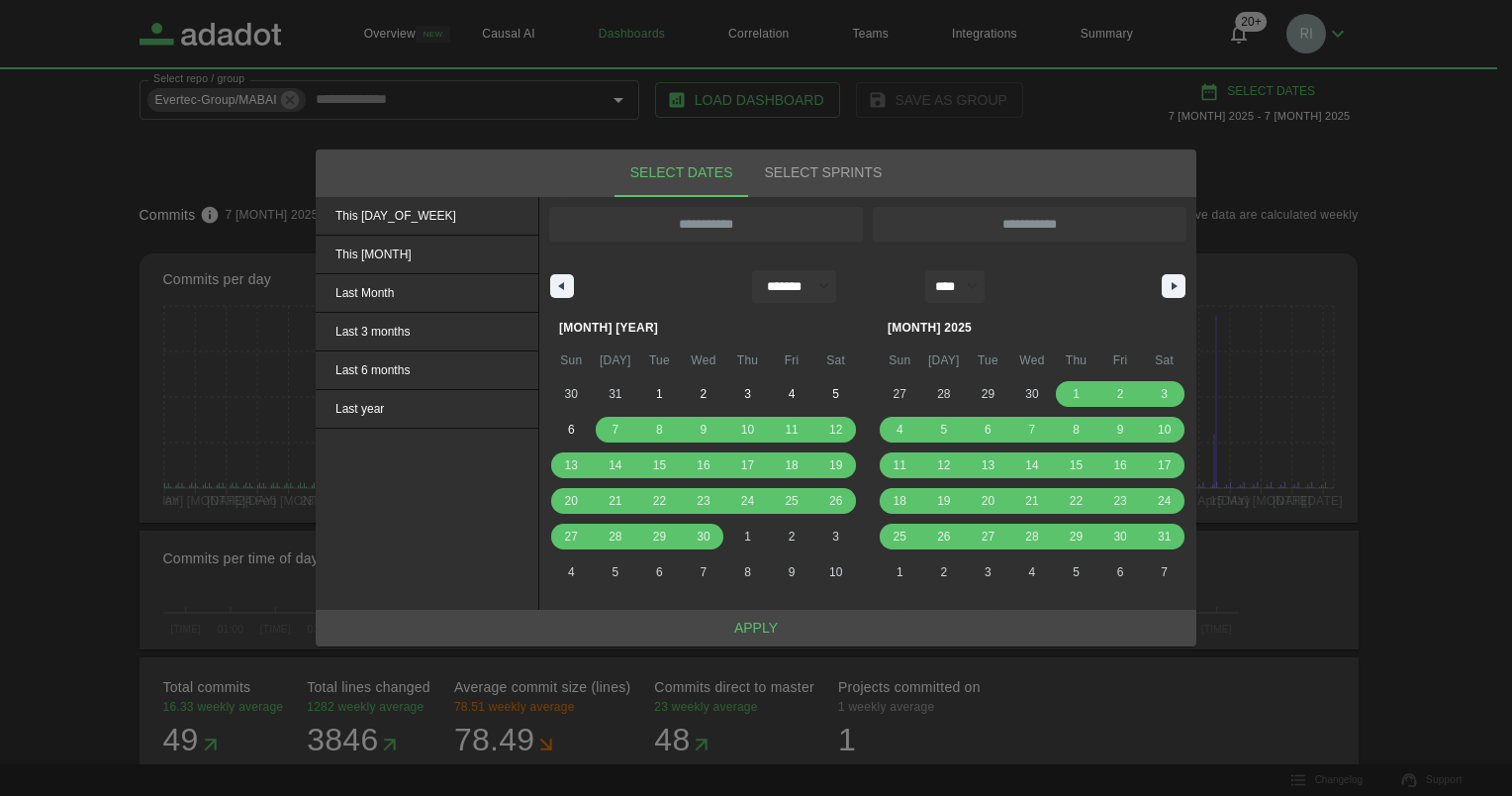 click on "Apply" at bounding box center [756, 628] 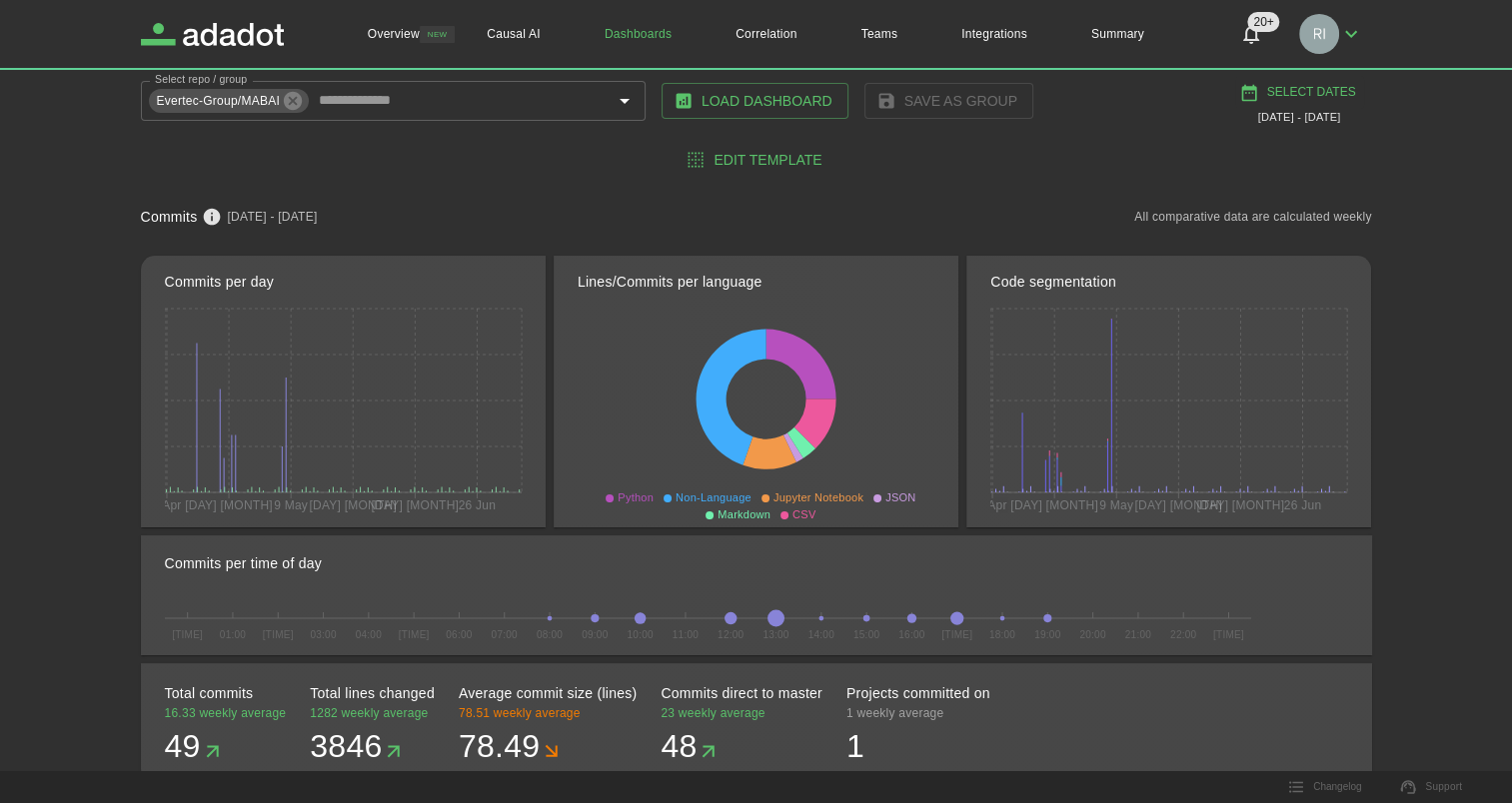 click on "Select Dates" at bounding box center [1299, 92] 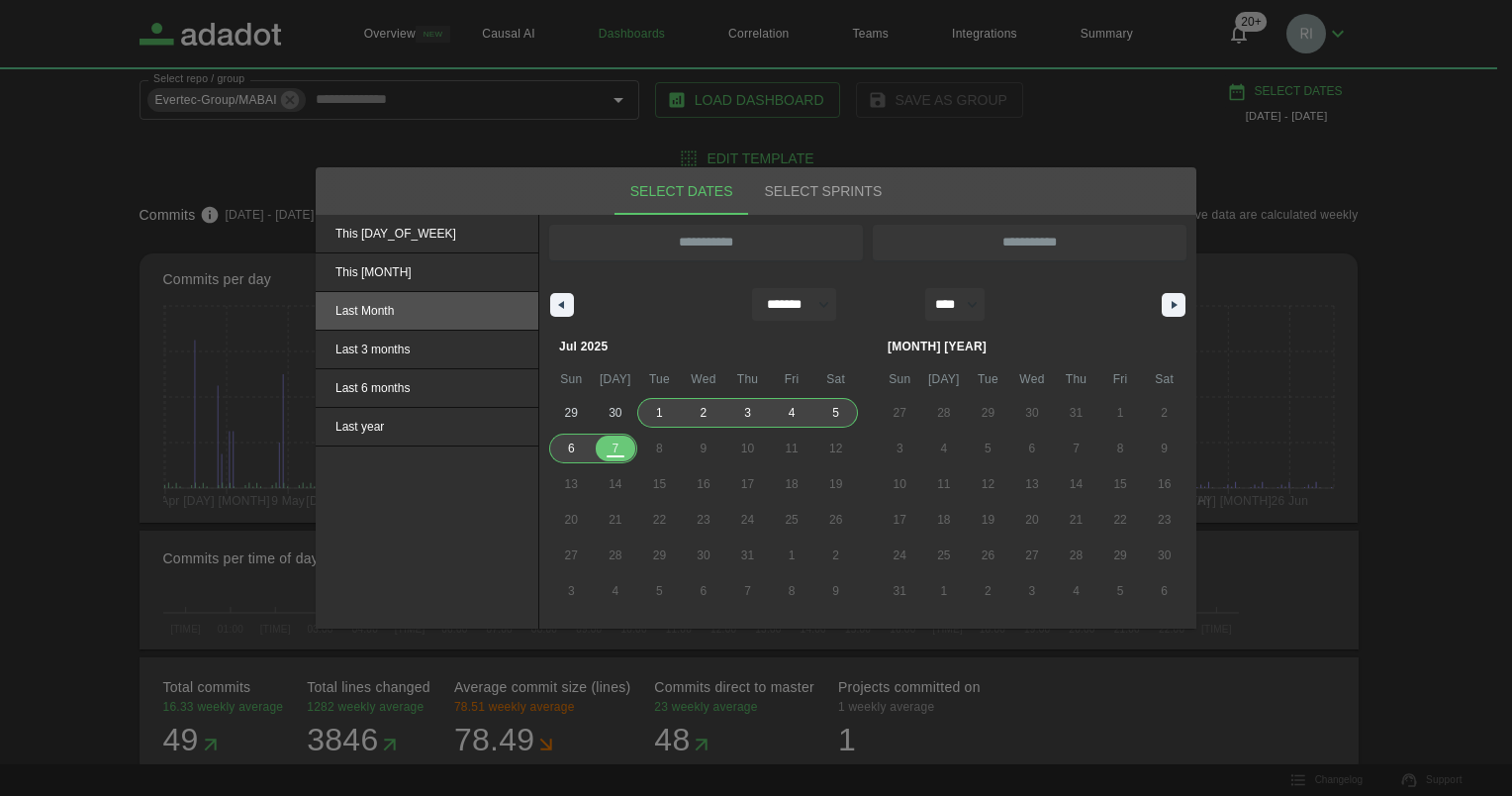 click on "Last Month" at bounding box center (426, 234) 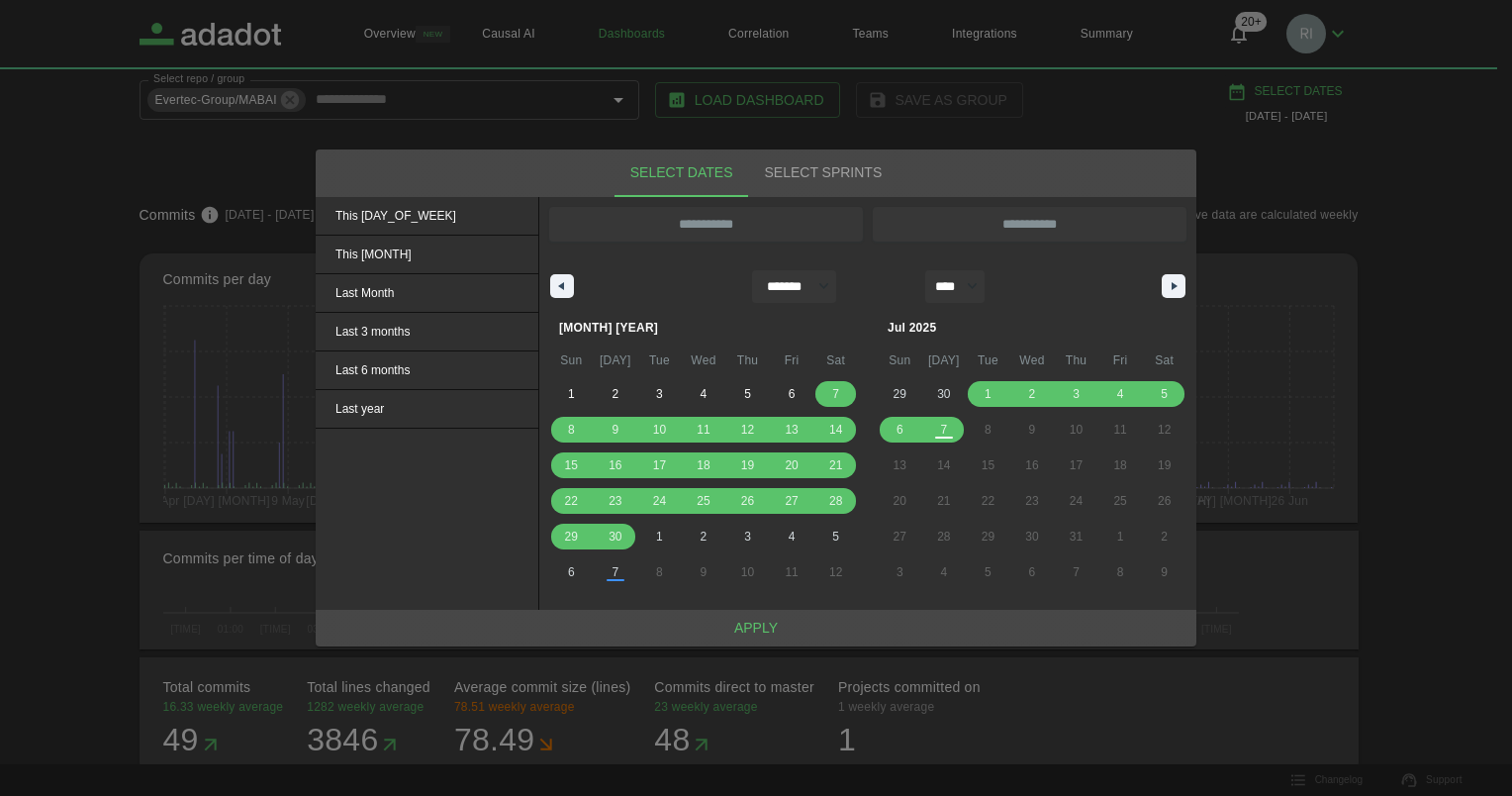 click on "Apply" at bounding box center (756, 628) 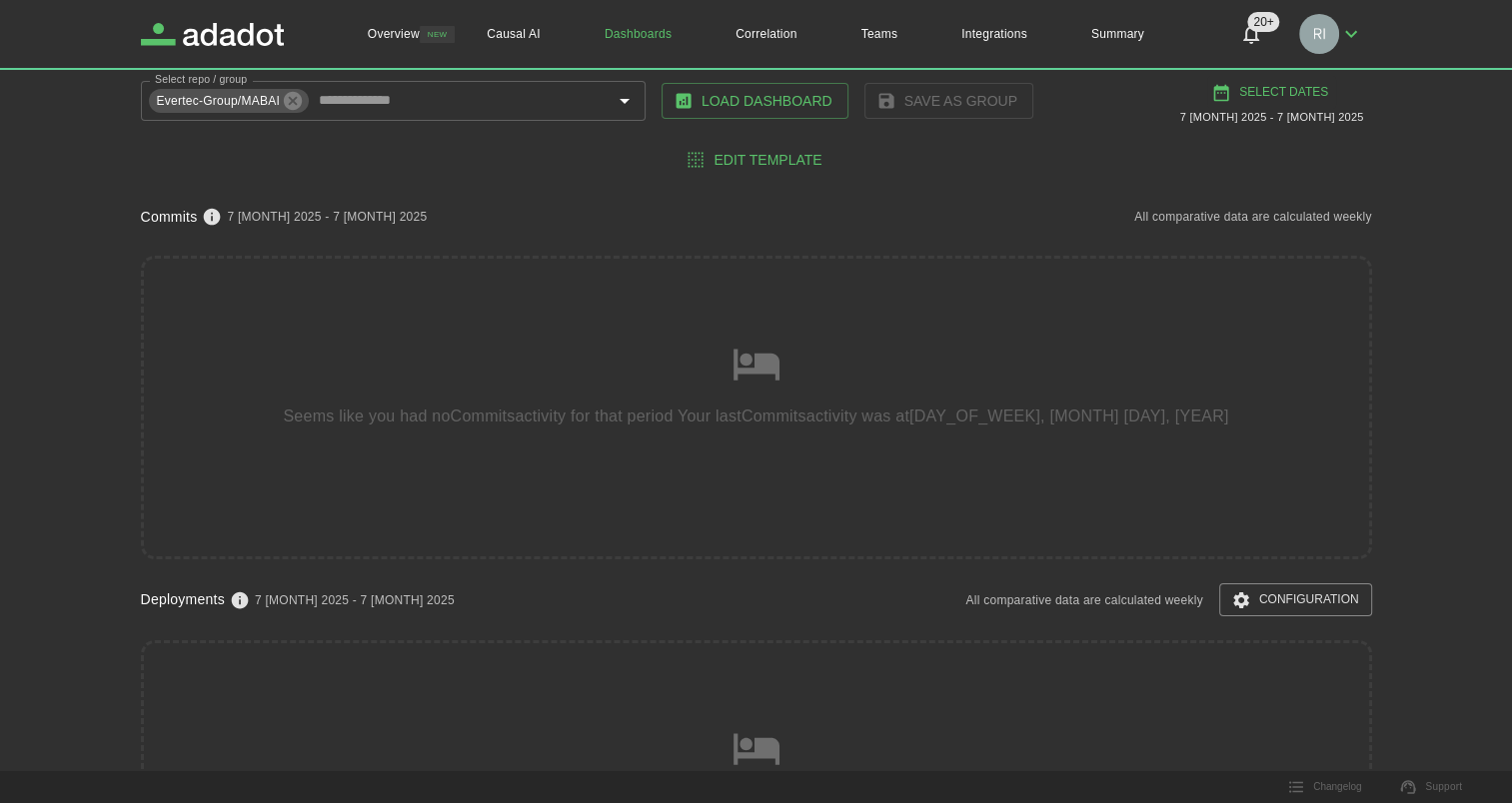 click on "Select Dates" at bounding box center [1271, 92] 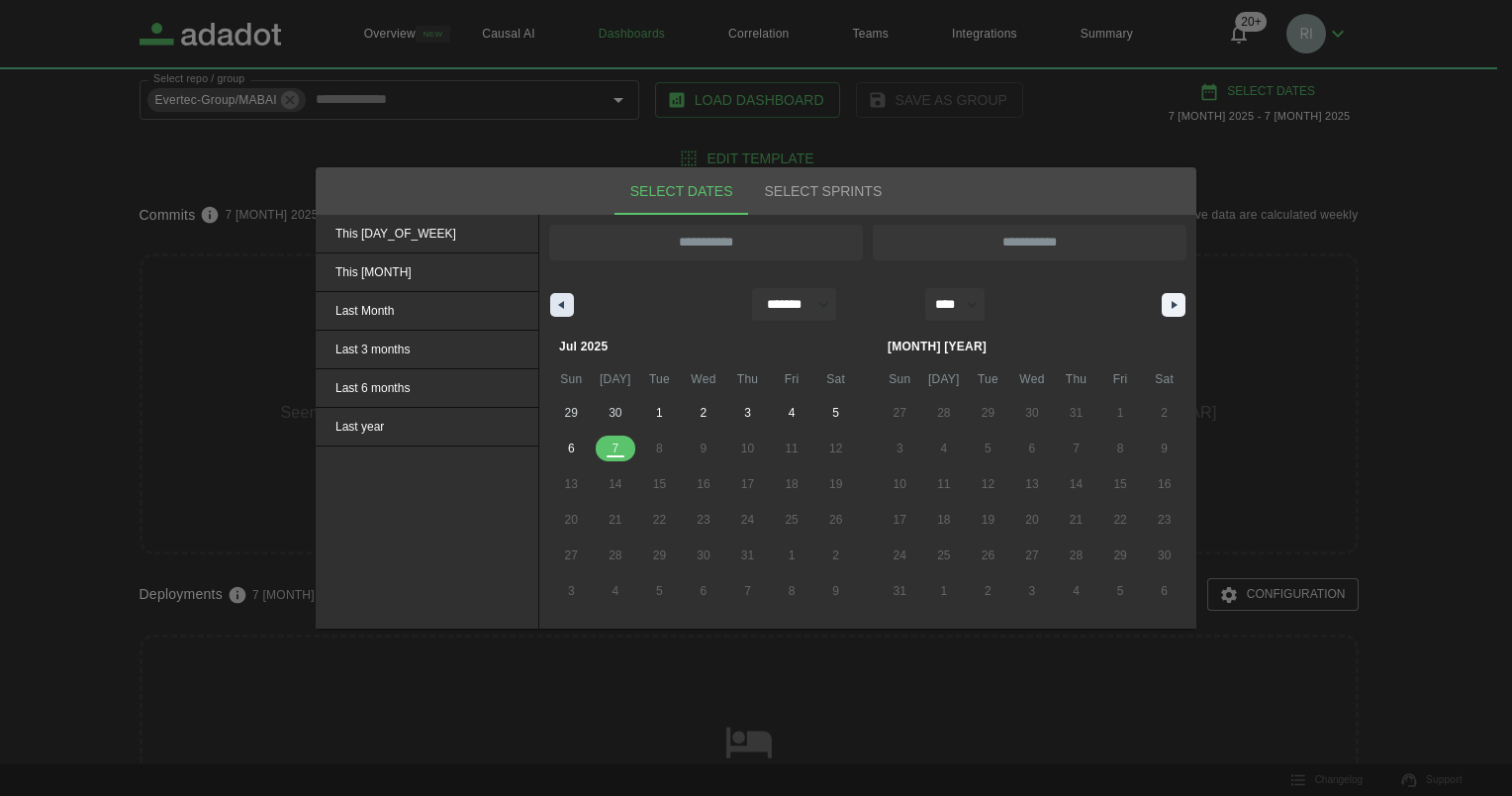 click at bounding box center (562, 305) 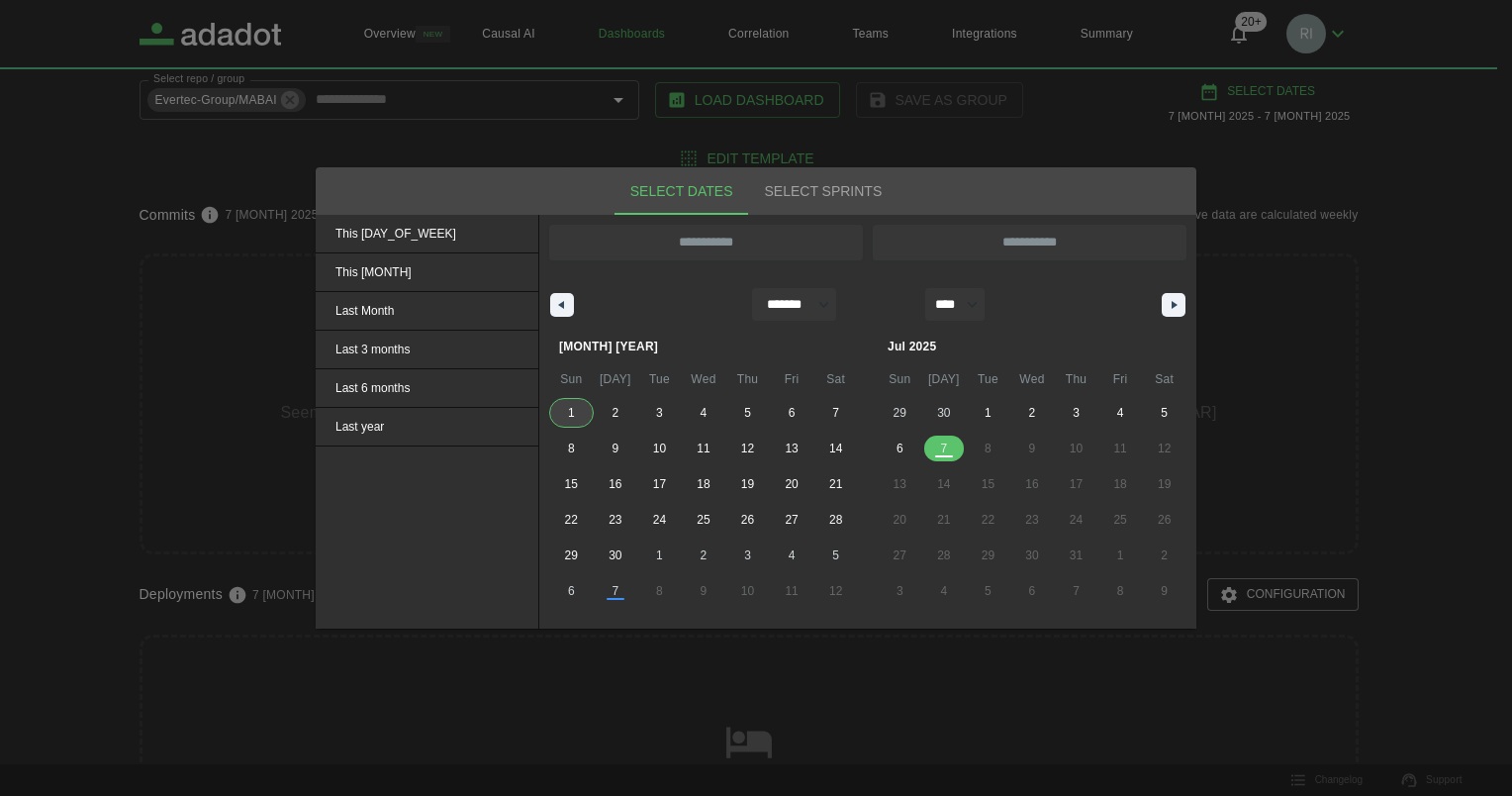 click on "1" at bounding box center [571, 413] 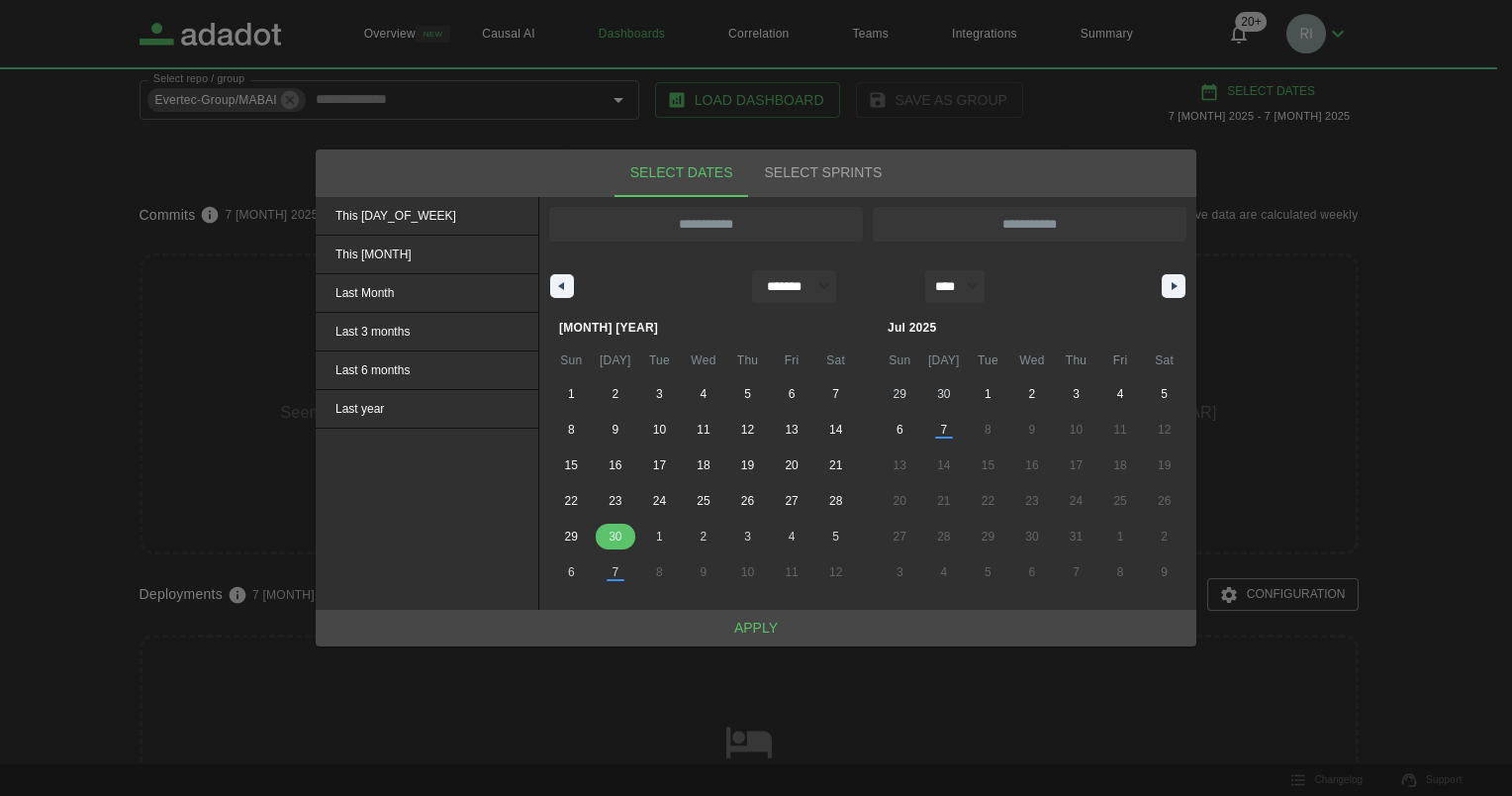 click on "30" at bounding box center [614, 537] 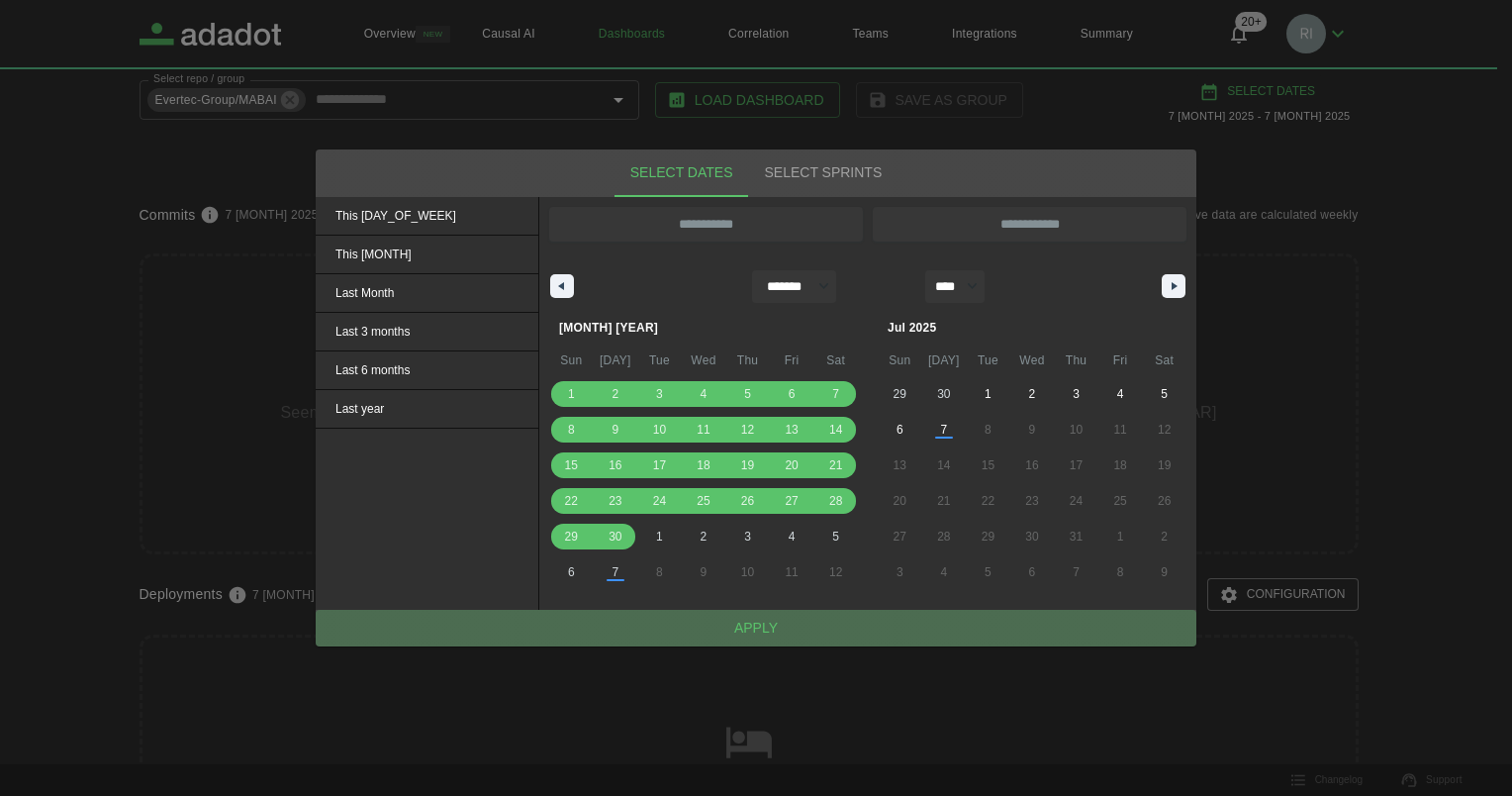 click on "Apply" at bounding box center [756, 628] 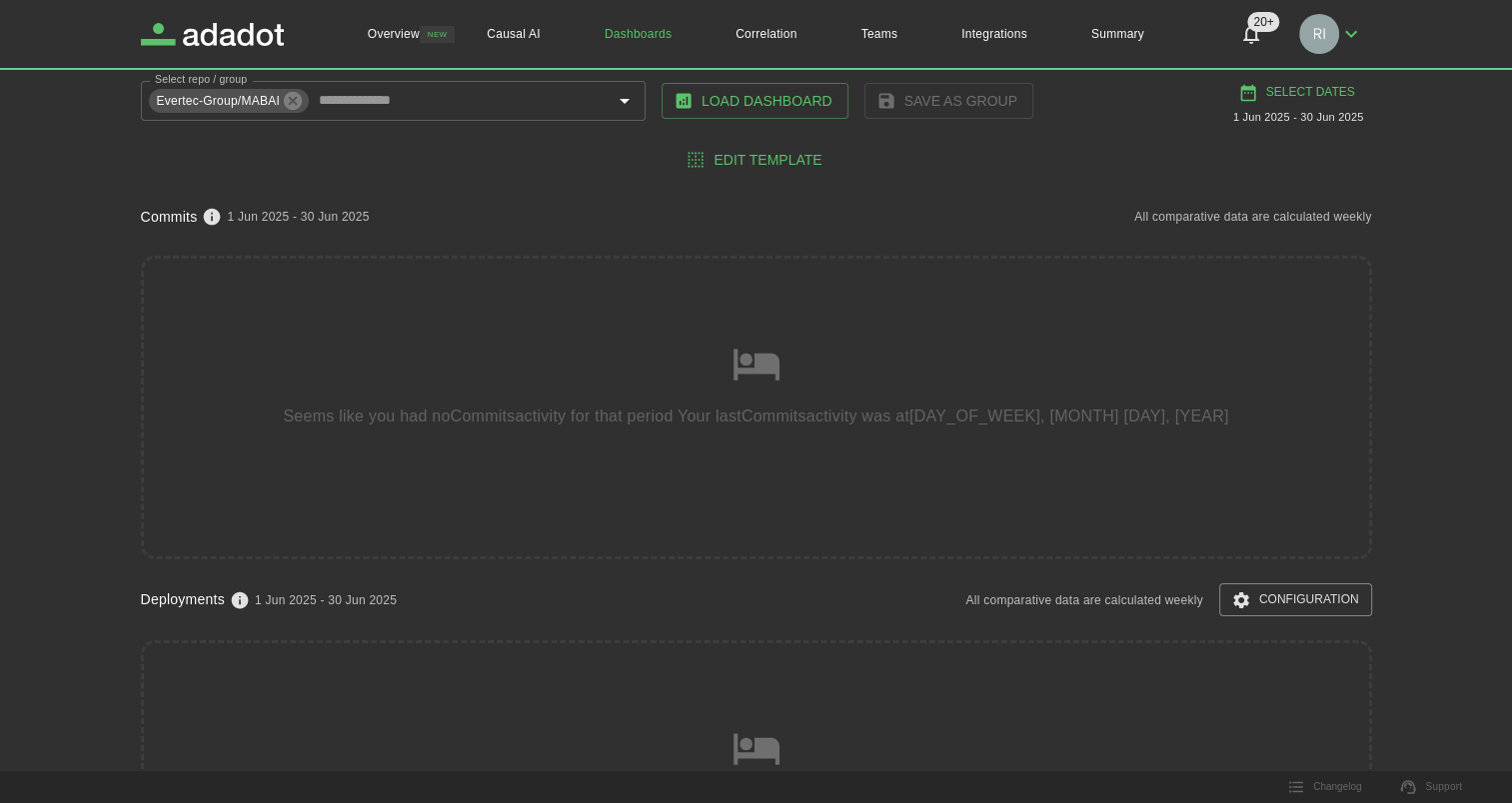 click on "[MONTH] [DAY], [YEAR]" at bounding box center [756, 1163] 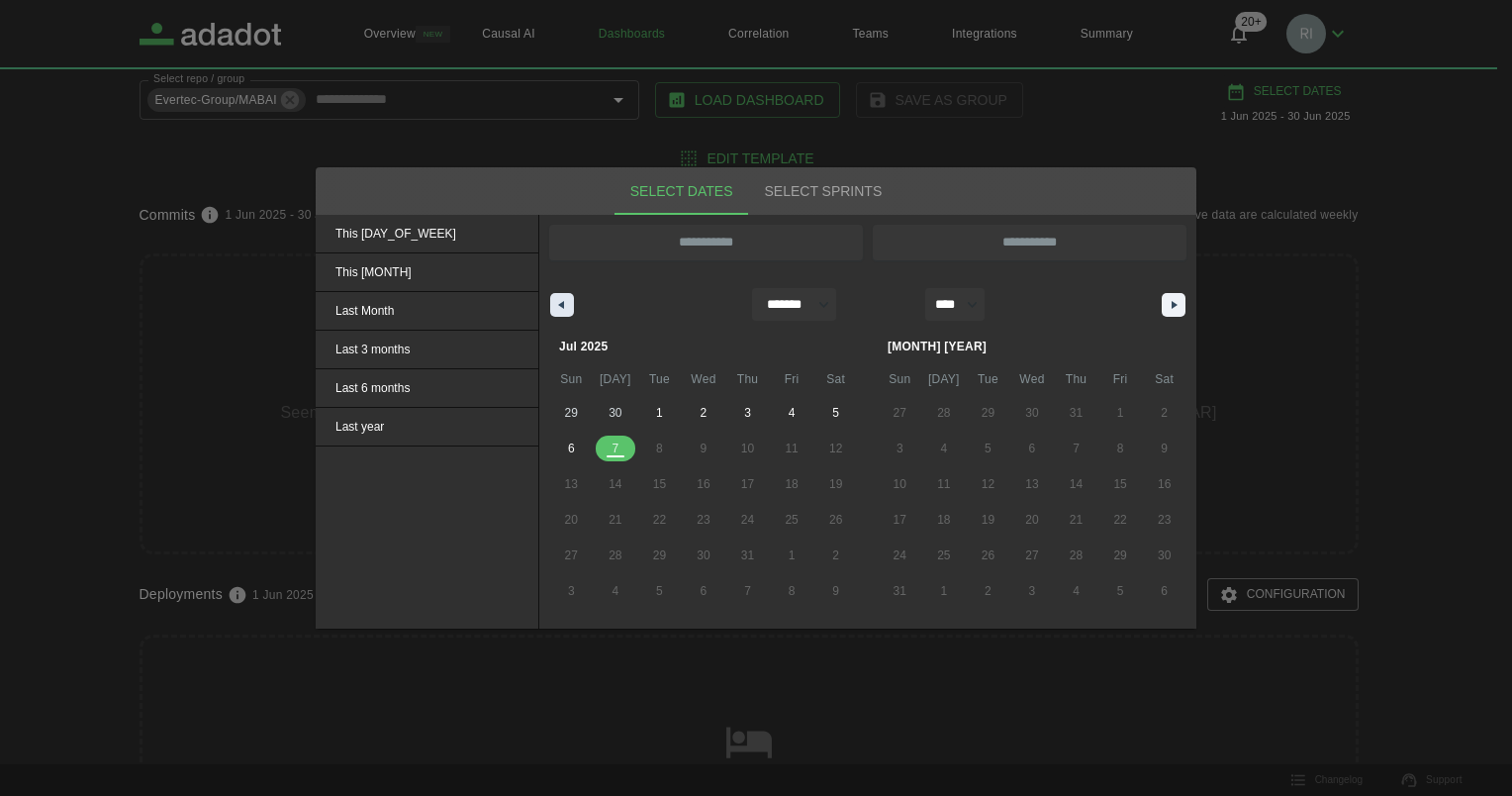 click at bounding box center [562, 305] 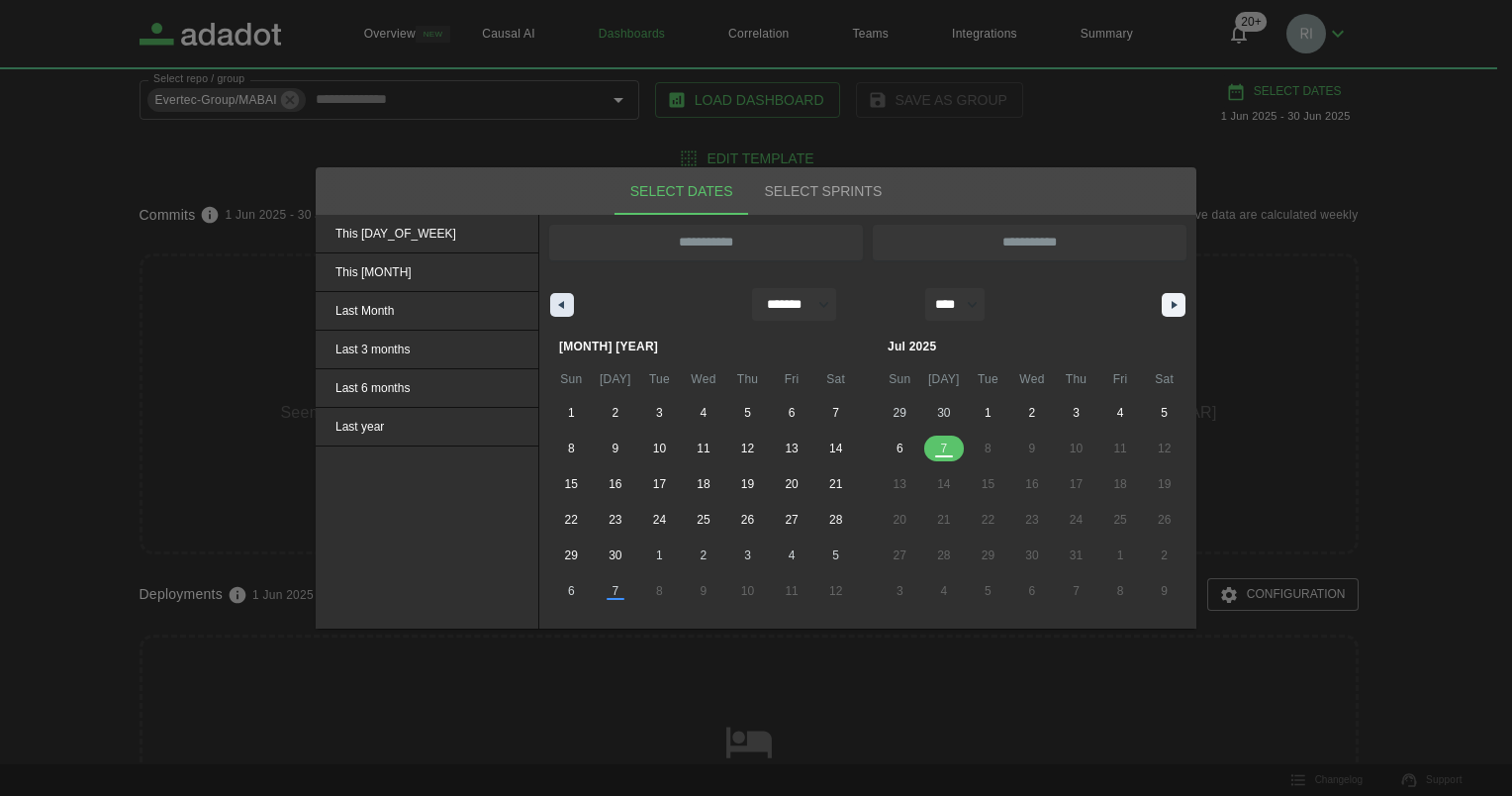 click at bounding box center (562, 305) 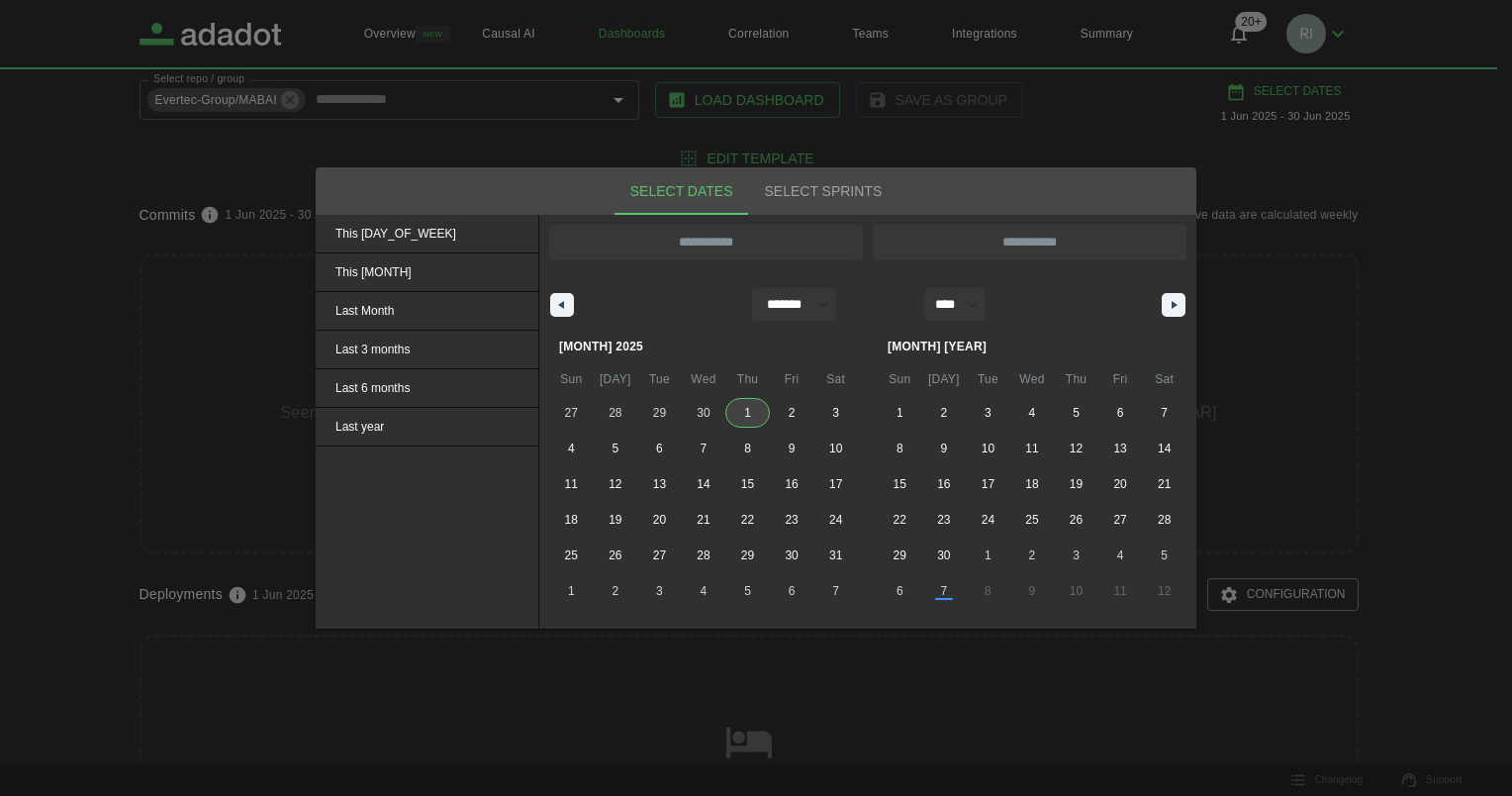 click on "1" at bounding box center (747, 413) 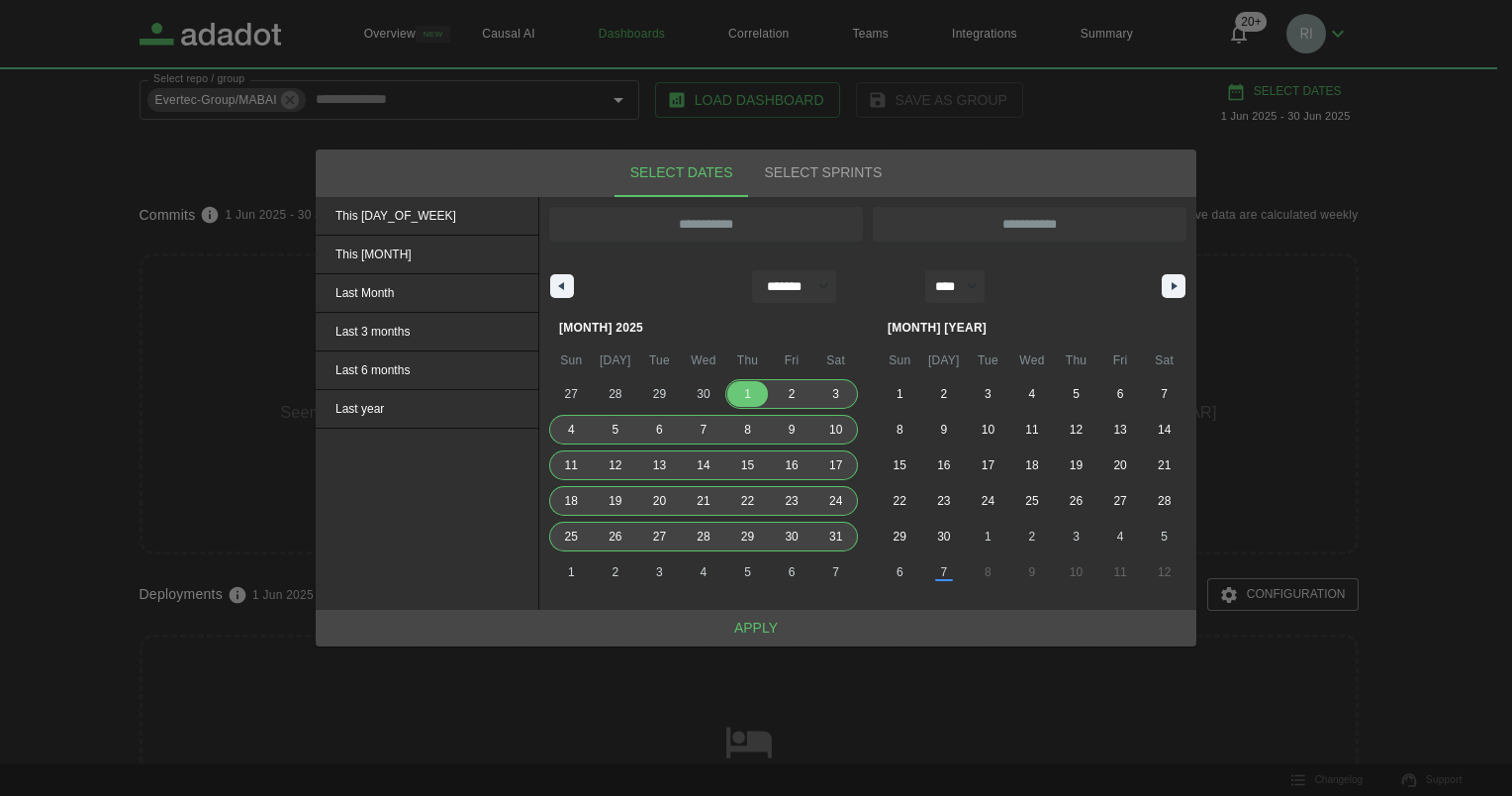 click on "31" at bounding box center [835, 537] 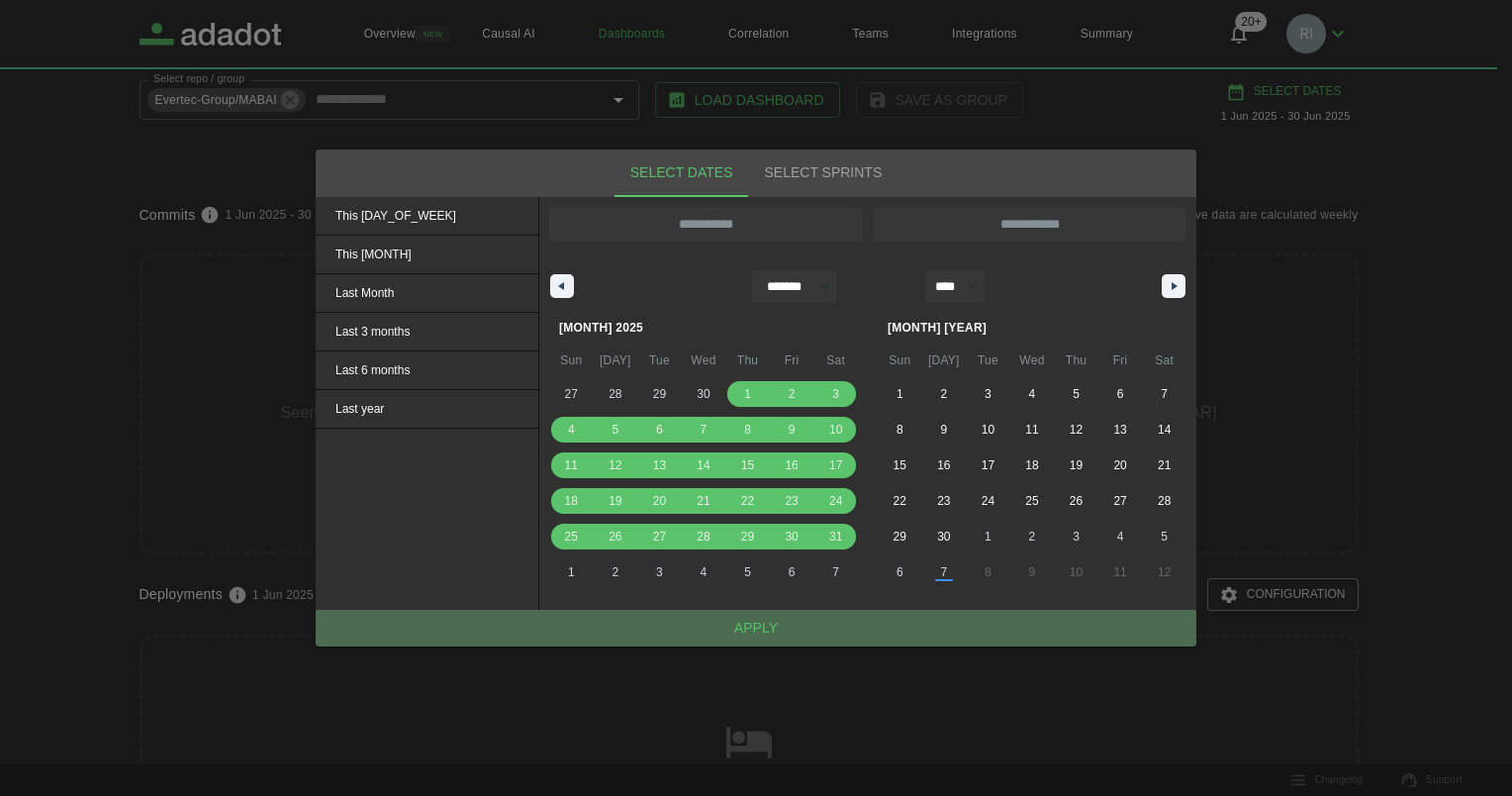 click on "Apply" at bounding box center (756, 628) 